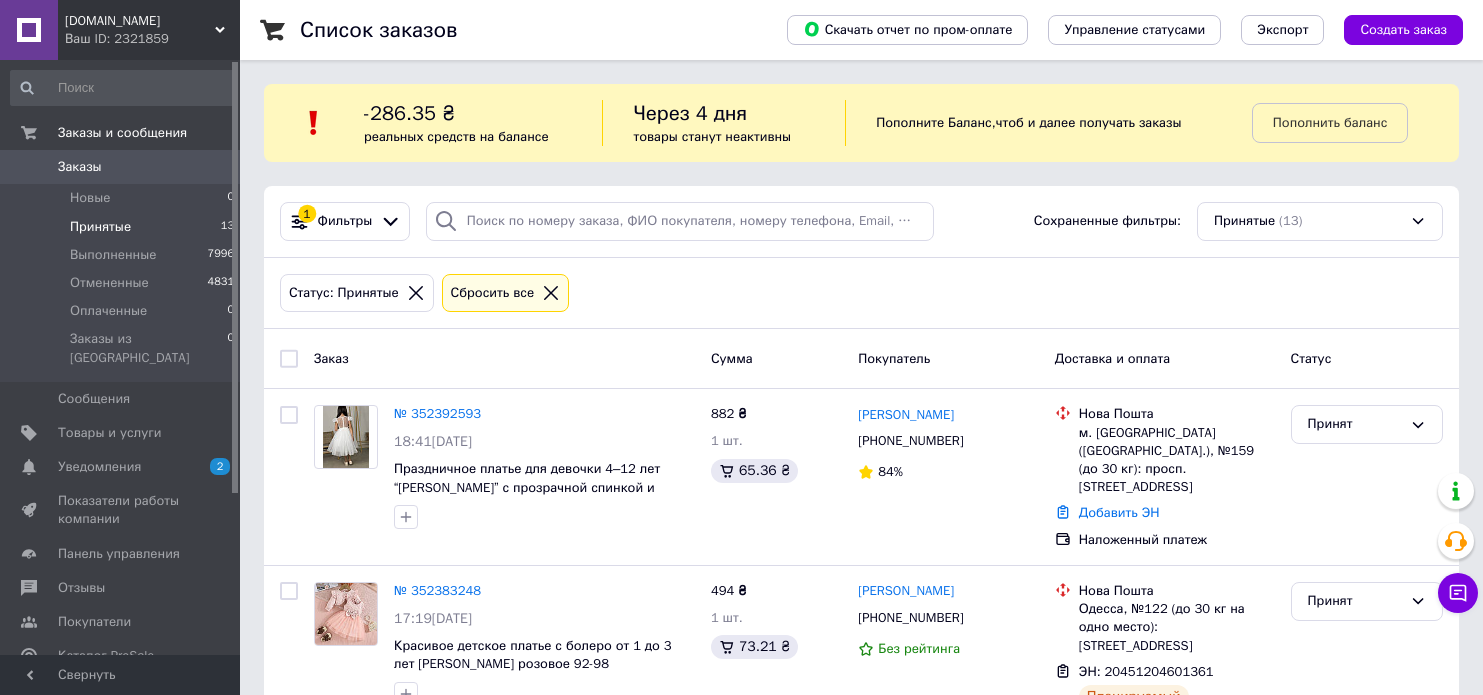 scroll, scrollTop: 0, scrollLeft: 0, axis: both 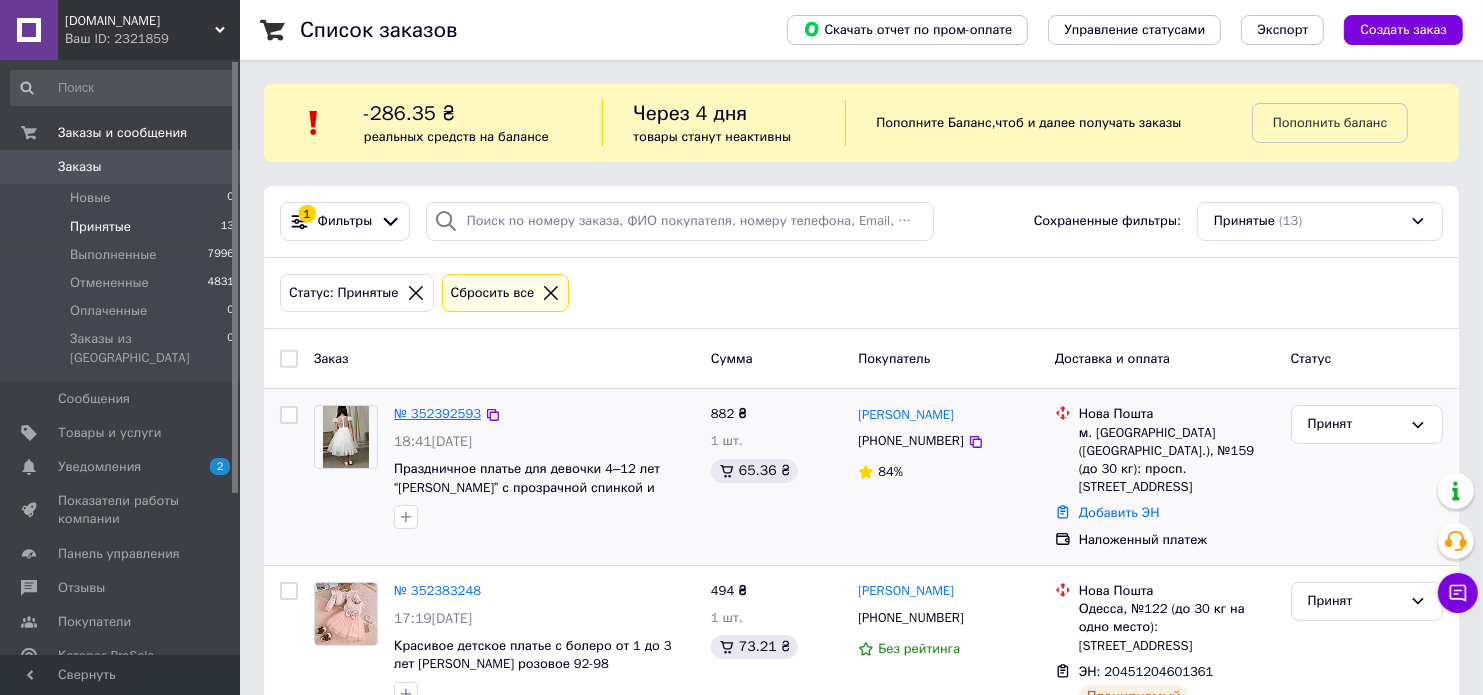 click on "№ 352392593" at bounding box center [437, 413] 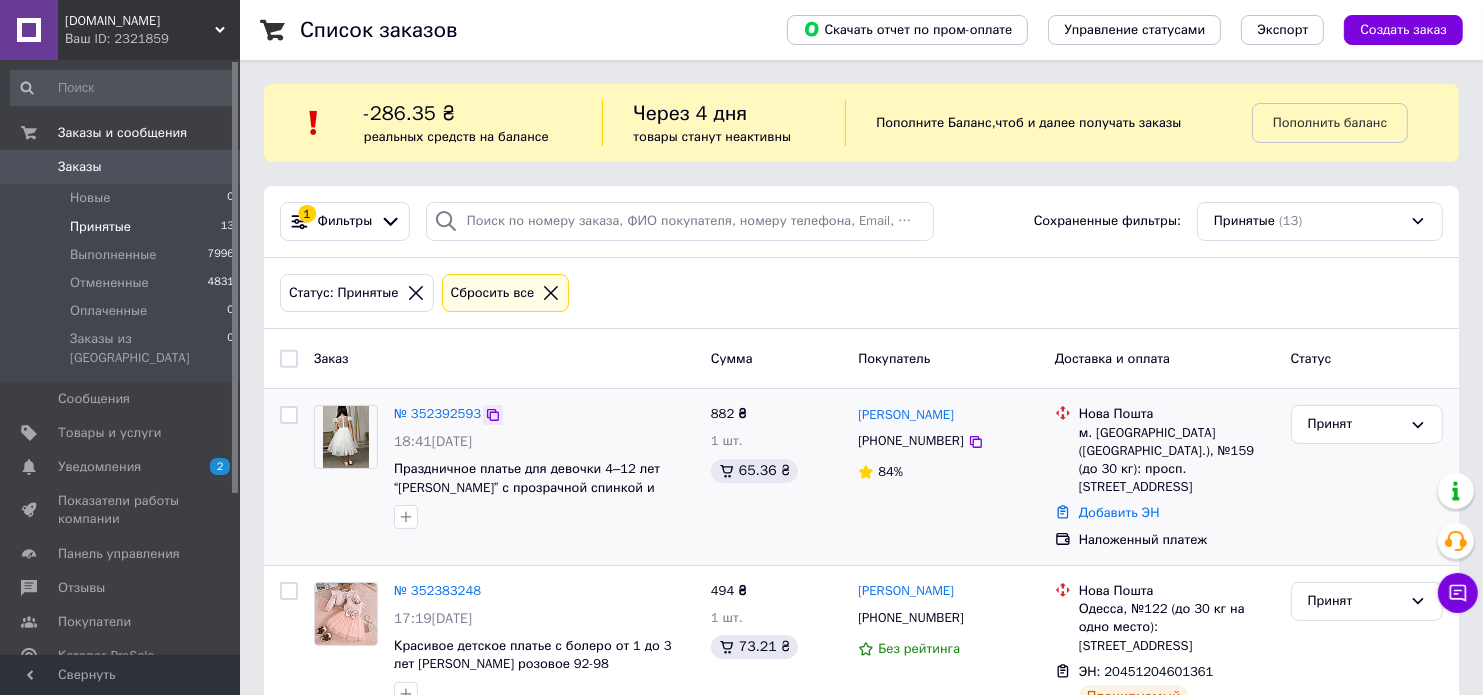 click 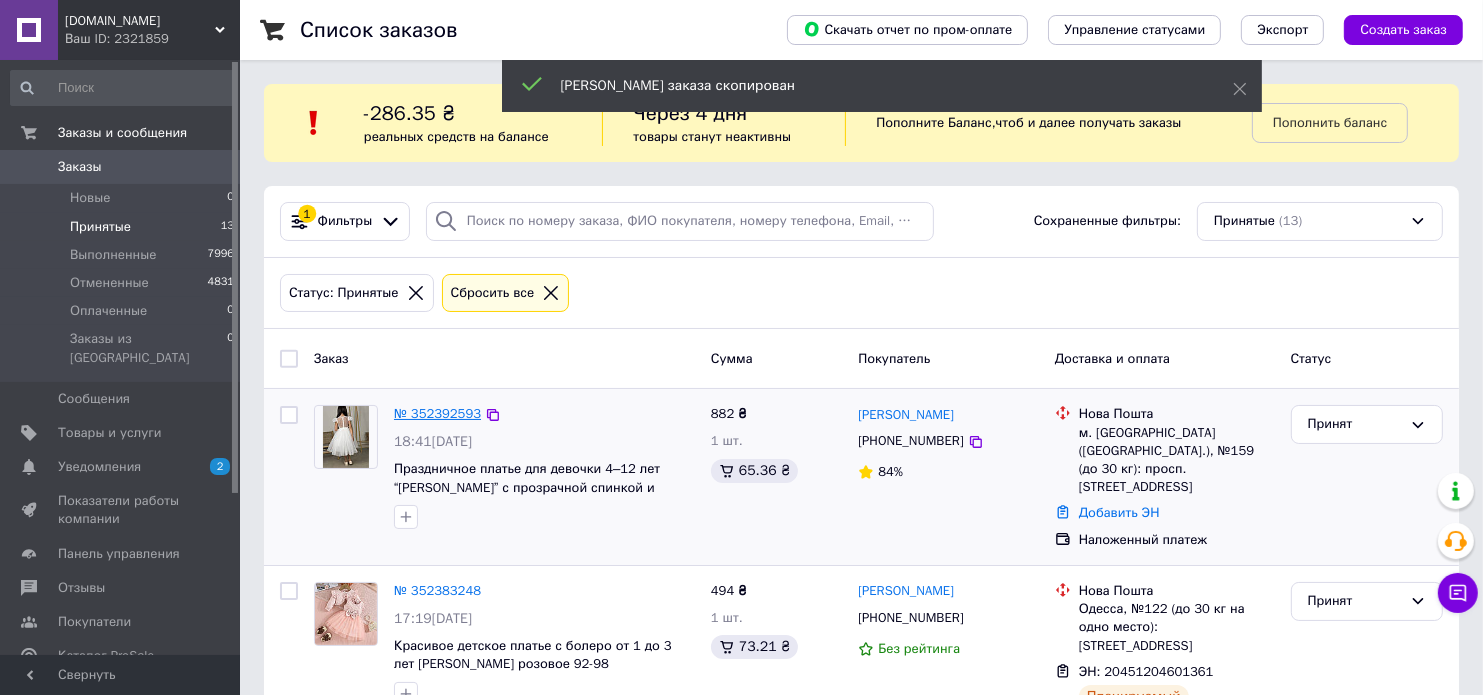 click on "№ 352392593" at bounding box center [437, 413] 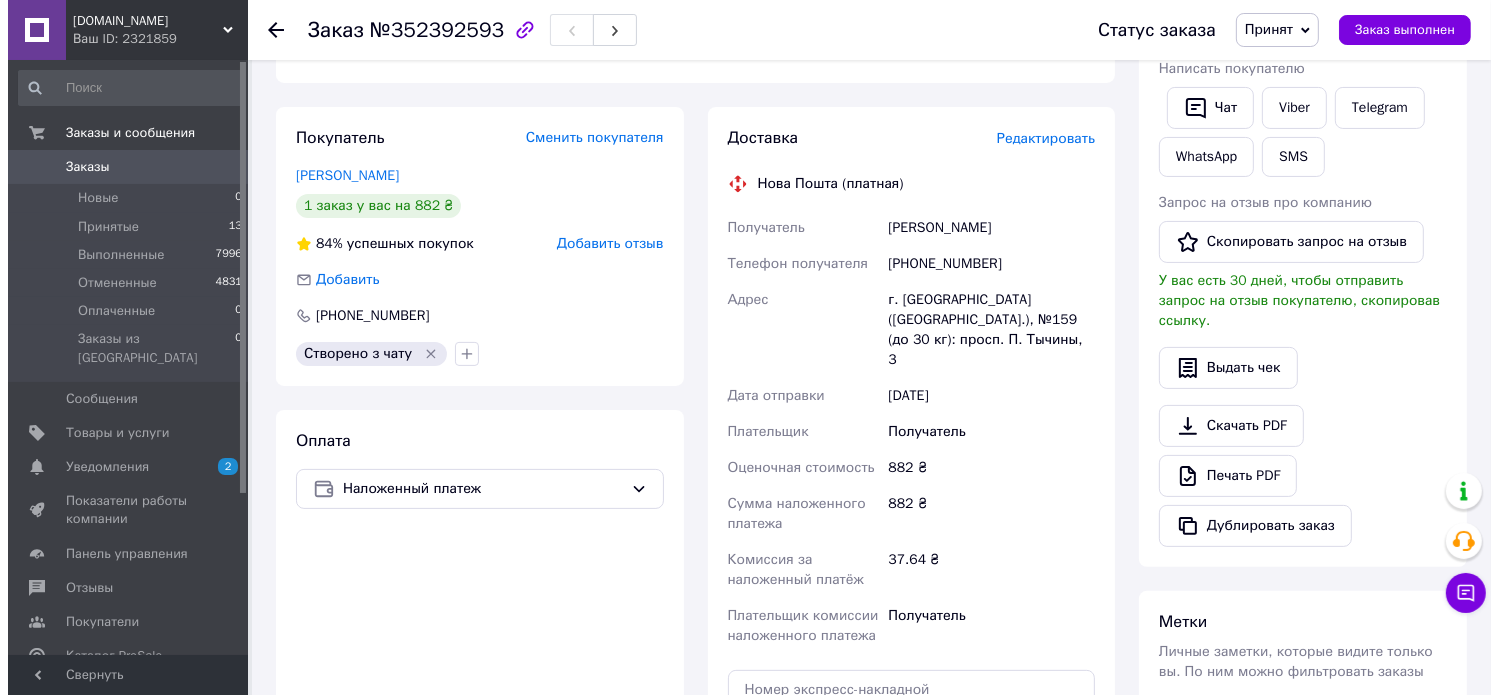 scroll, scrollTop: 747, scrollLeft: 0, axis: vertical 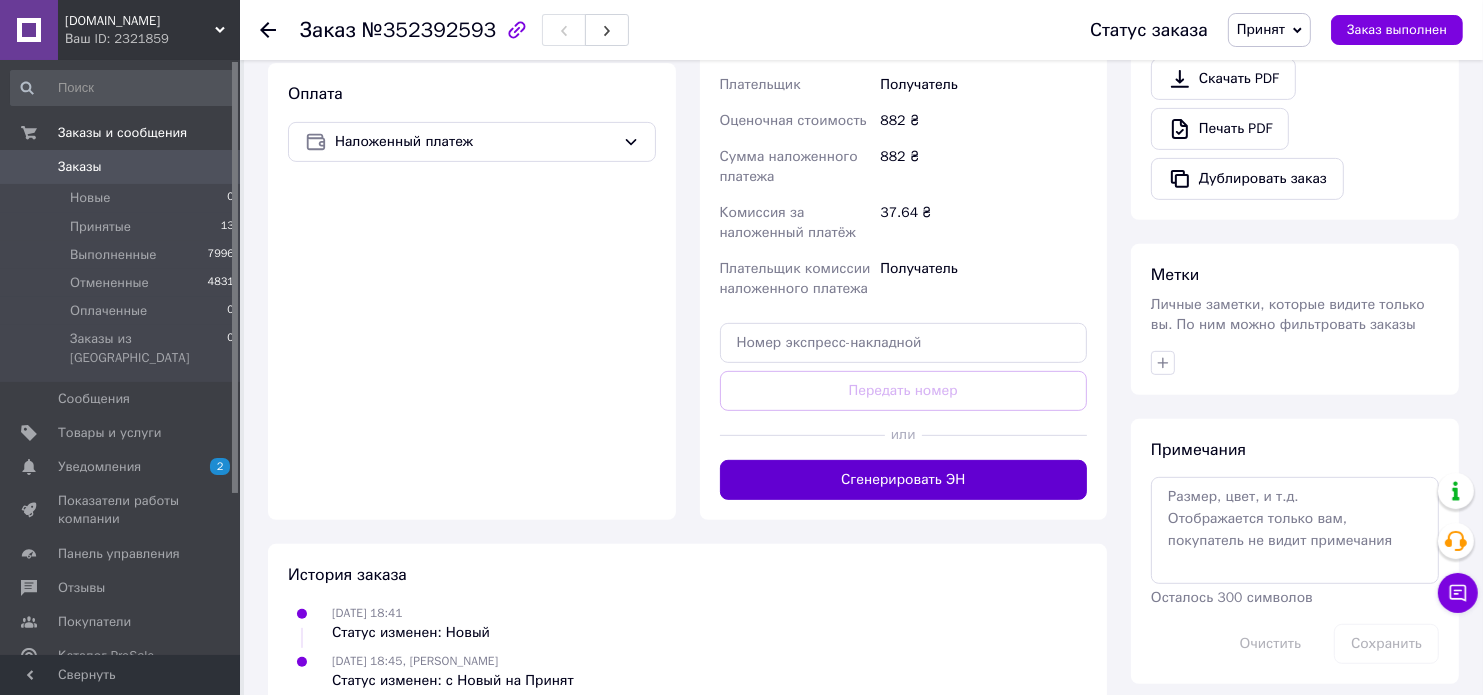 click on "Сгенерировать ЭН" at bounding box center [904, 480] 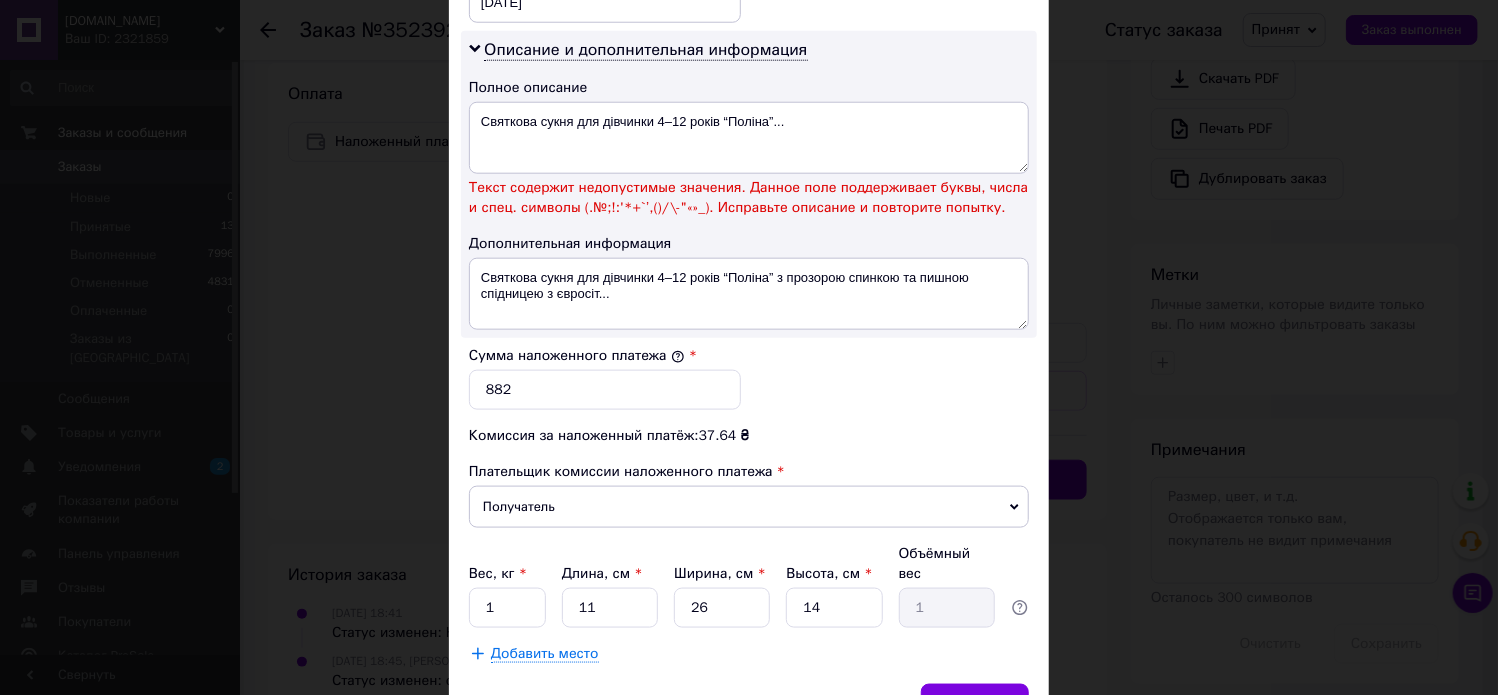 scroll, scrollTop: 1092, scrollLeft: 0, axis: vertical 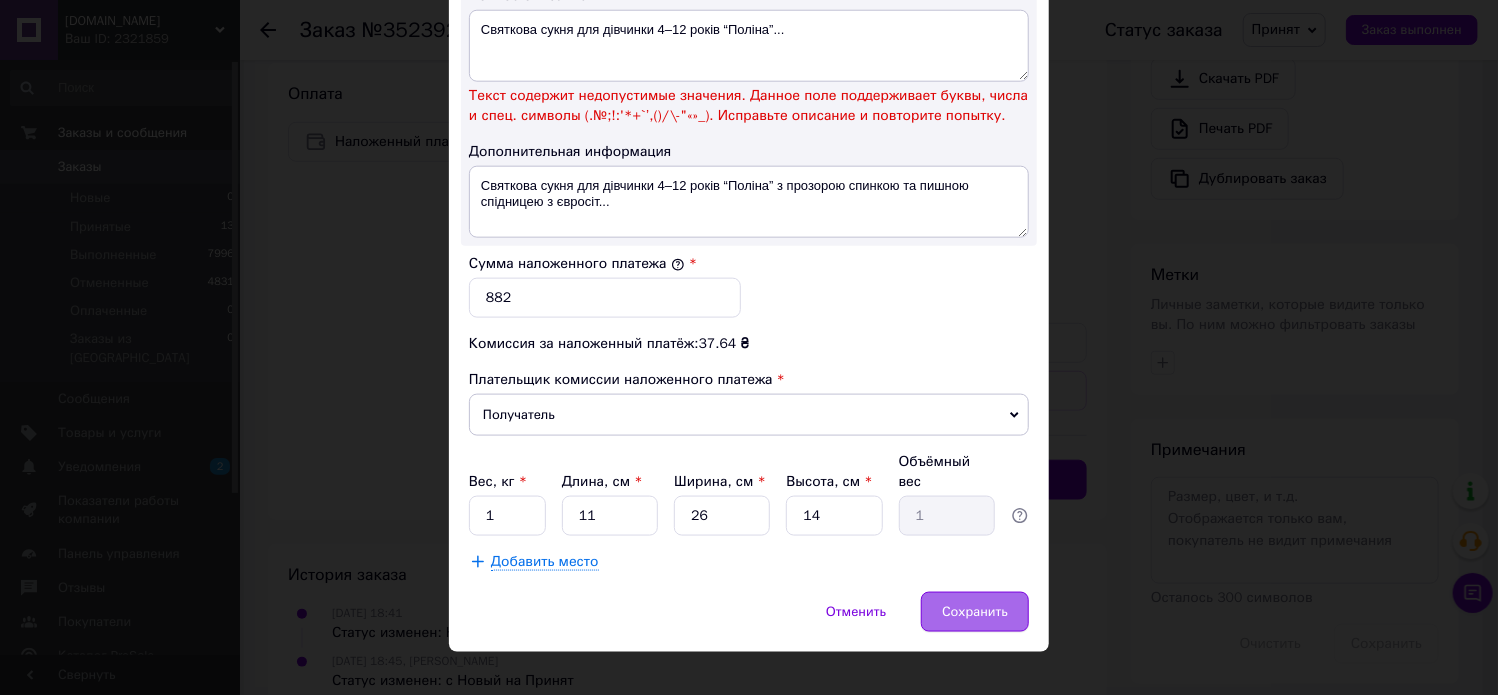 click on "Сохранить" at bounding box center [975, 612] 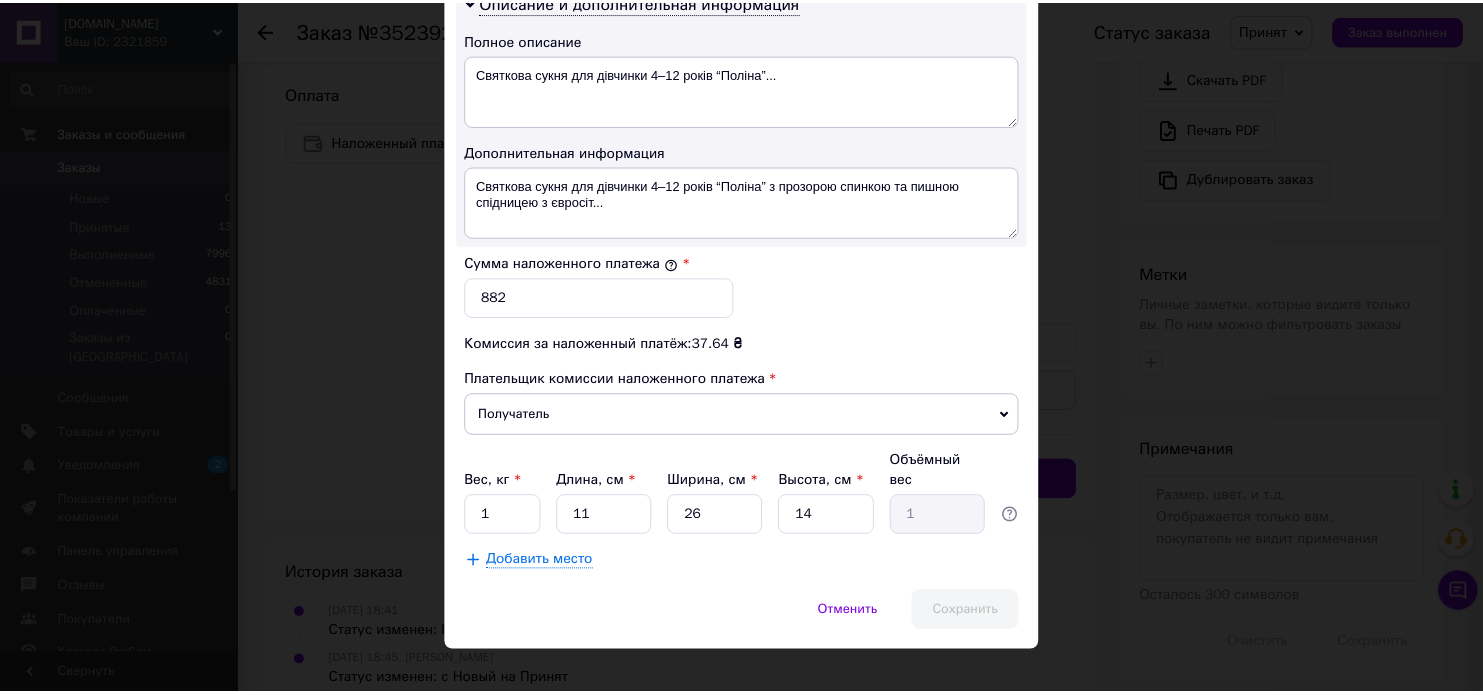scroll, scrollTop: 1092, scrollLeft: 0, axis: vertical 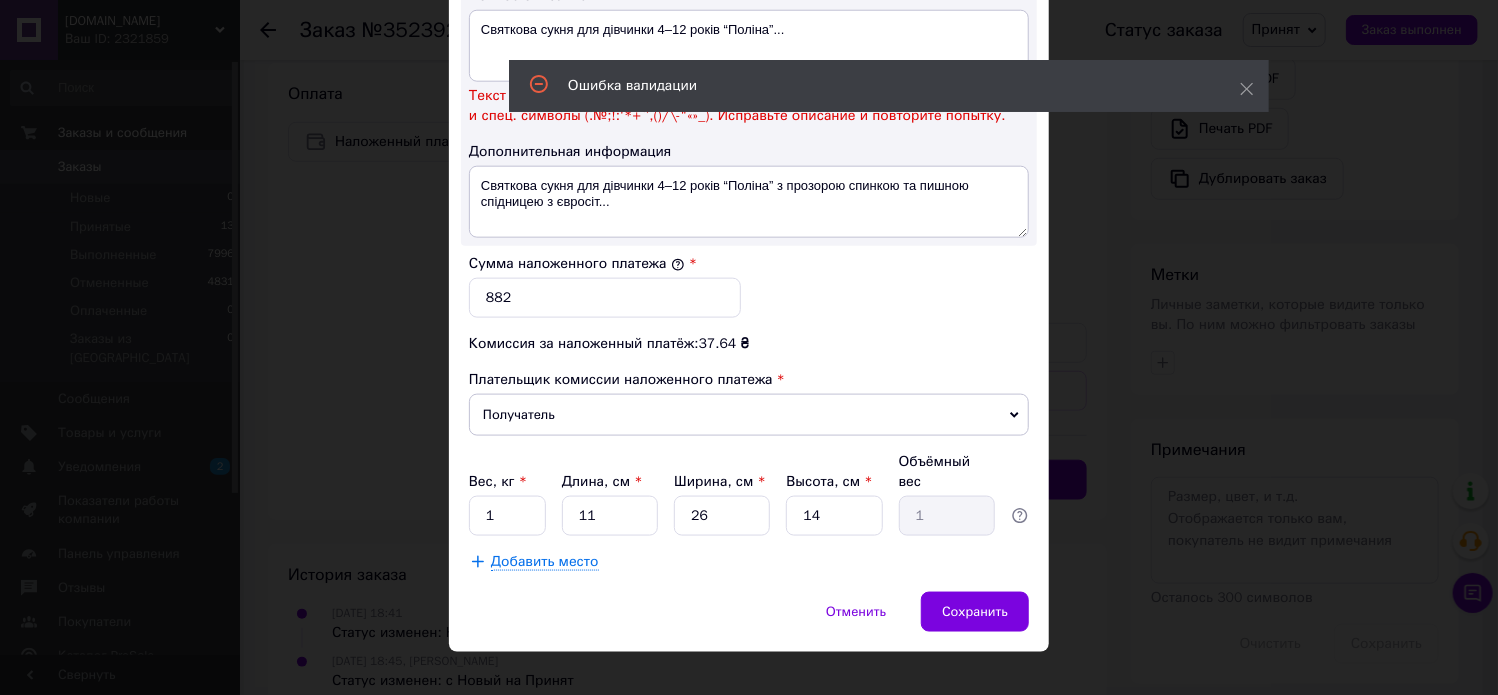 click on "× Редактирование доставки Способ доставки Нова Пошта (платная) Плательщик Получатель Отправитель Фамилия получателя [PERSON_NAME] Имя получателя [PERSON_NAME] Отчество получателя Телефон получателя [PHONE_NUMBER] Тип доставки В отделении Курьером В почтомате Город г. [GEOGRAPHIC_DATA] ([GEOGRAPHIC_DATA].) Отделение №159 (до 30 кг): просп. П. Тычины, 3 Место отправки Харків: №132 (до 30 кг на одне місце): вул. [PERSON_NAME][STREET_ADDRESS] Харків: №99 (до 30 кг): просп. [STREET_ADDRESS] 2 Харків: №1: вул. Польова, 67 Харків: №53 (до 30 кг на одне місце): просп. Перемоги, 65 г Добавить еще место отправки Тип посылки Груз Документы" at bounding box center [749, 347] 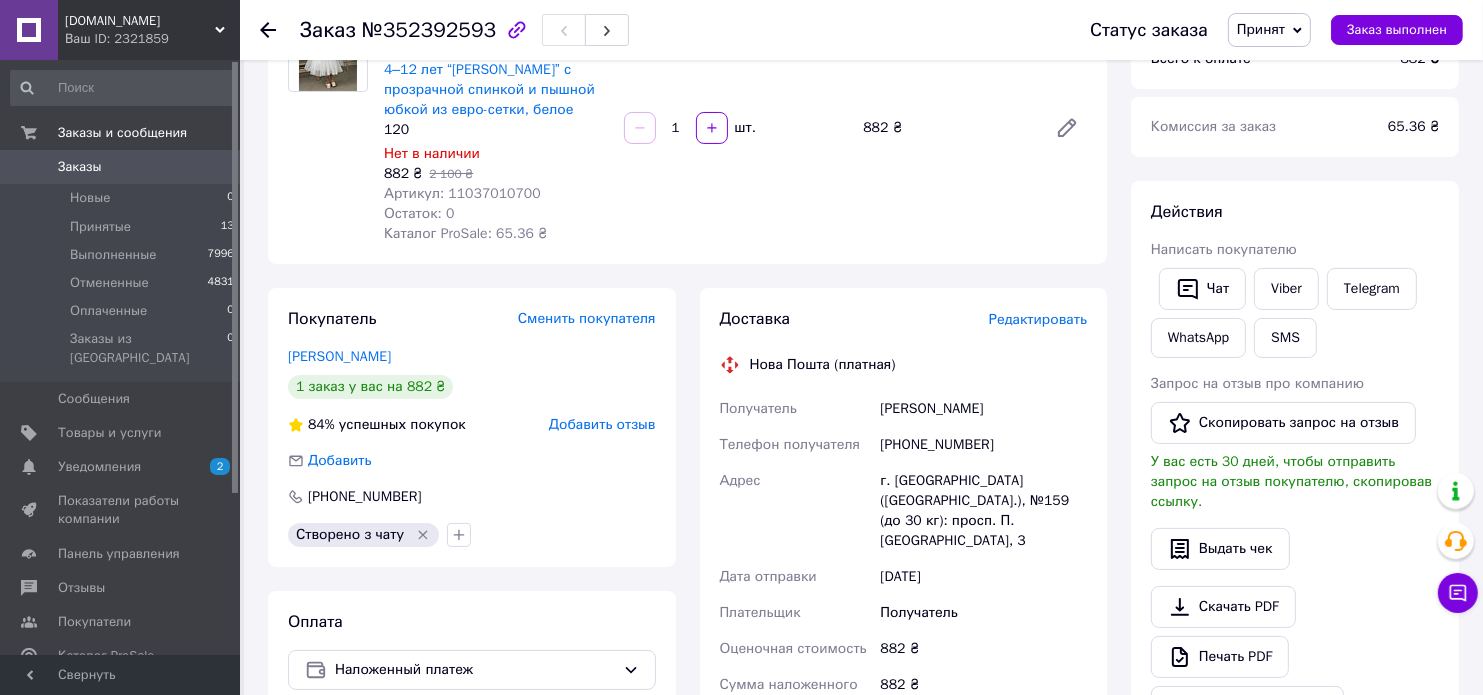 scroll, scrollTop: 319, scrollLeft: 0, axis: vertical 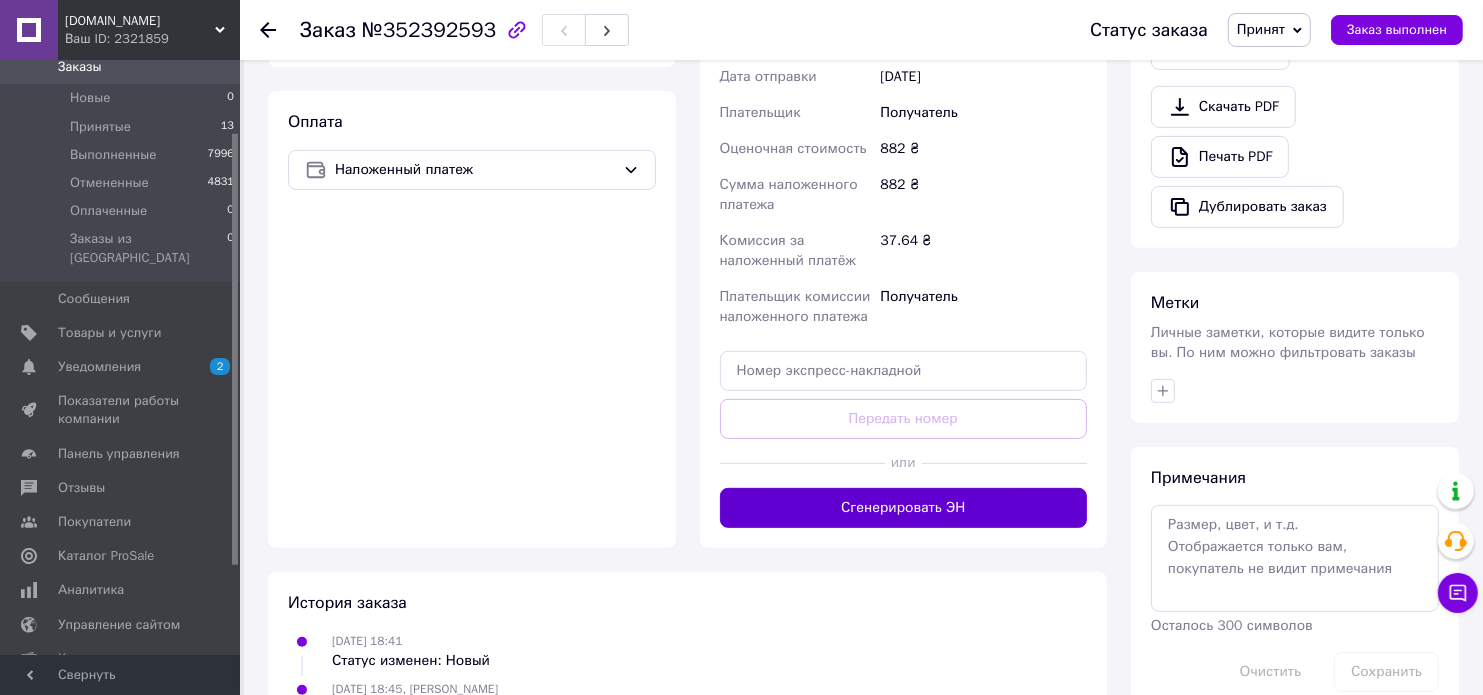 click on "Сгенерировать ЭН" at bounding box center [904, 508] 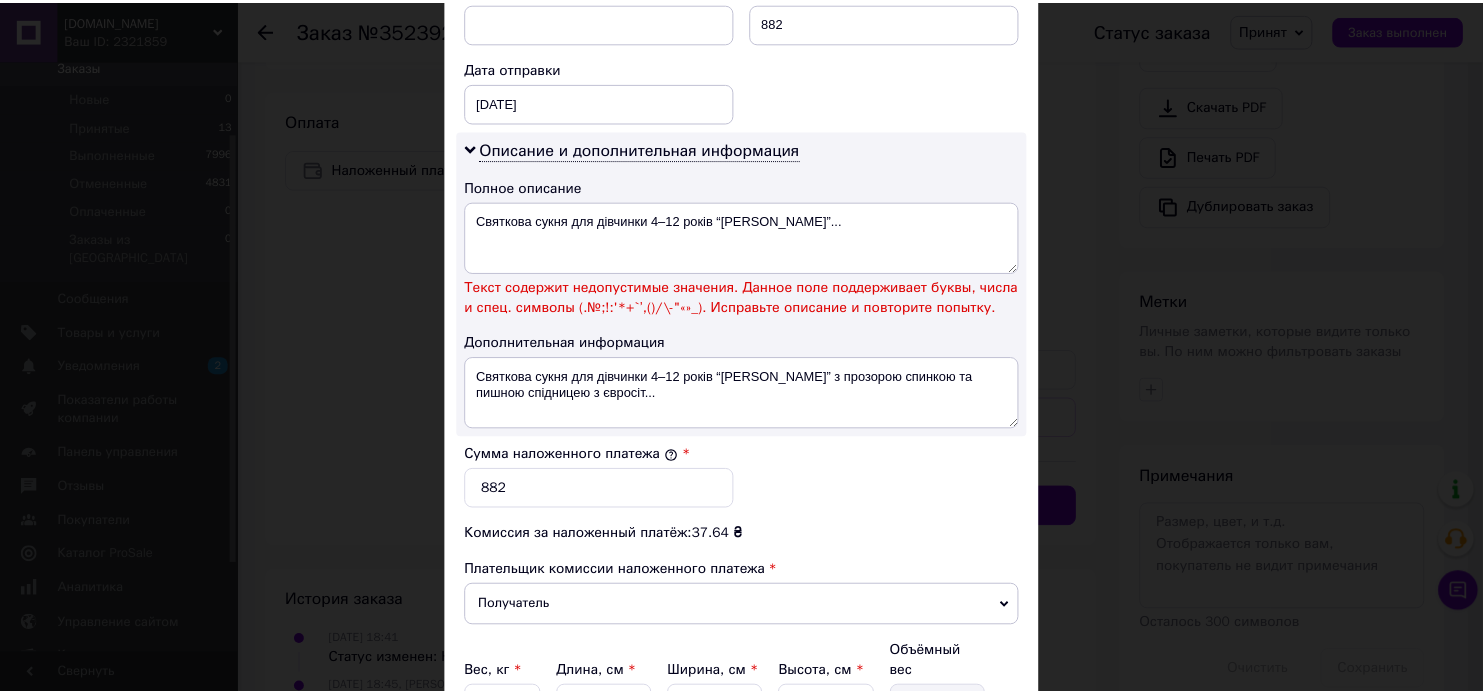 scroll, scrollTop: 1000, scrollLeft: 0, axis: vertical 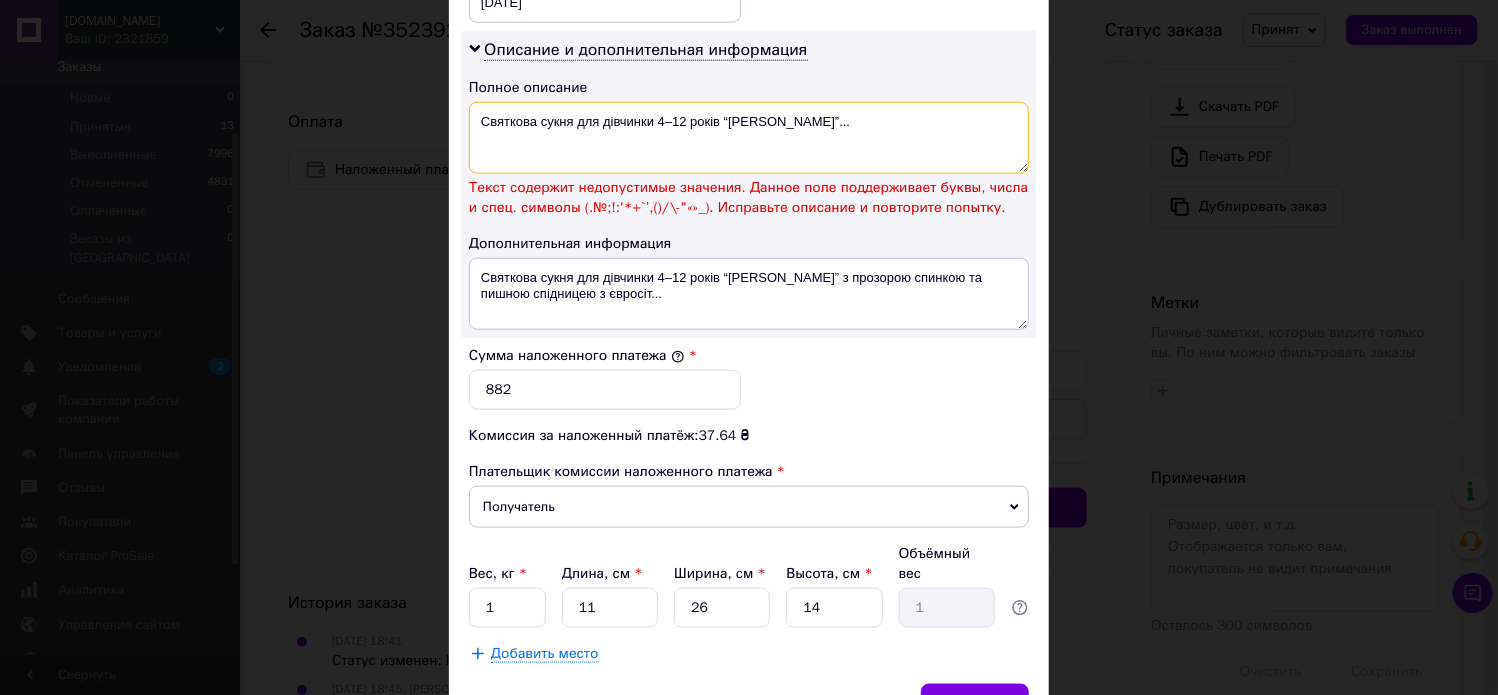 click on "Святкова сукня для дівчинки 4–12 років “Поліна”..." at bounding box center [749, 138] 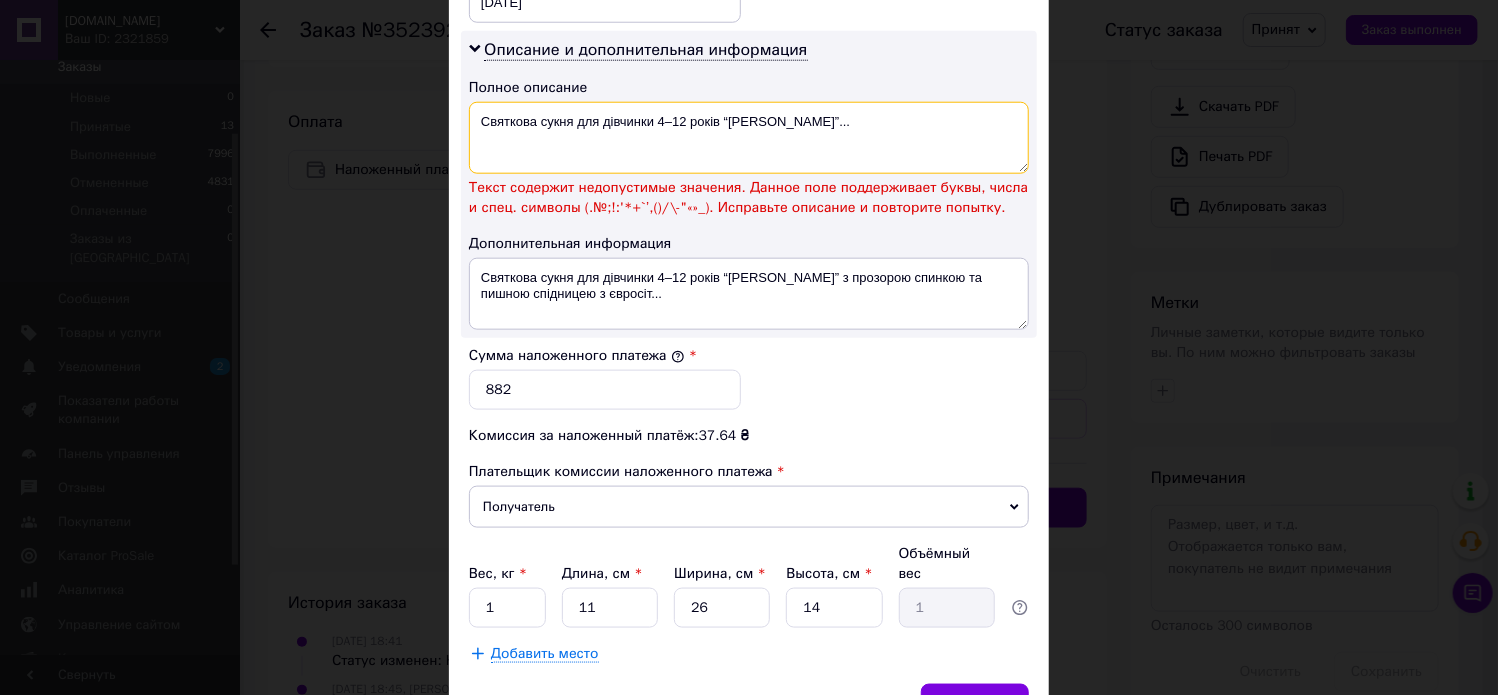 click on "Святкова сукня для дівчинки 4–12 років “Поліна”..." at bounding box center (749, 138) 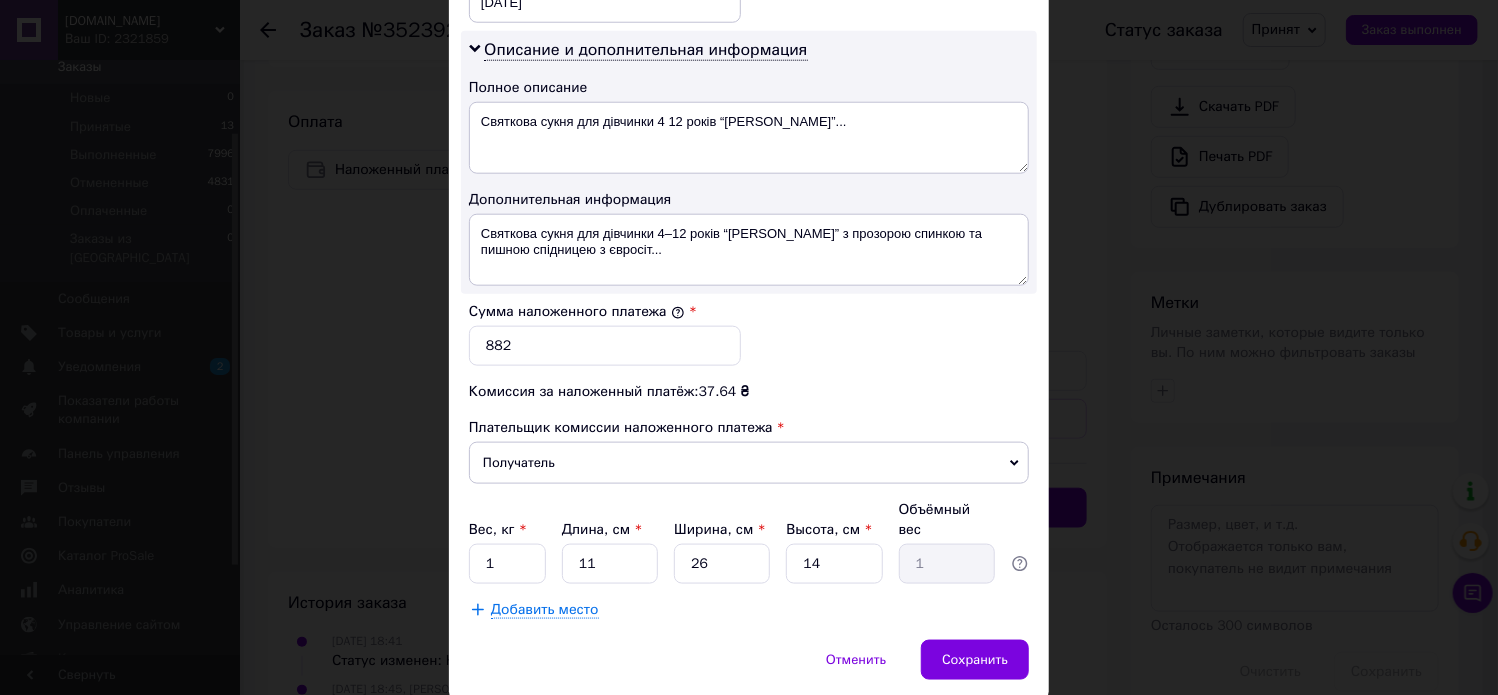 click on "Способ доставки Нова Пошта (платная) Плательщик Получатель Отправитель Фамилия получателя Мєшко Имя получателя Дарья Отчество получателя Телефон получателя +380959177382 Тип доставки В отделении Курьером В почтомате Город г. Киев (Киевская обл.) Отделение №159 (до 30 кг): просп. П. Тычины, 3 Место отправки Харків: №132 (до 30 кг на одне місце): вул. Зернова, 51-А Харків: №99 (до 30 кг): просп. Аерокосмічний, 176, корп. 2 Харків: №1: вул. Польова, 67 Харків: №53 (до 30 кг на одне місце): просп. Перемоги, 65 г Харків: Поштомат №33408: вул. Каштанова, 10 (Біля входу на підприємство) Тип посылки 882 <" at bounding box center [749, -115] 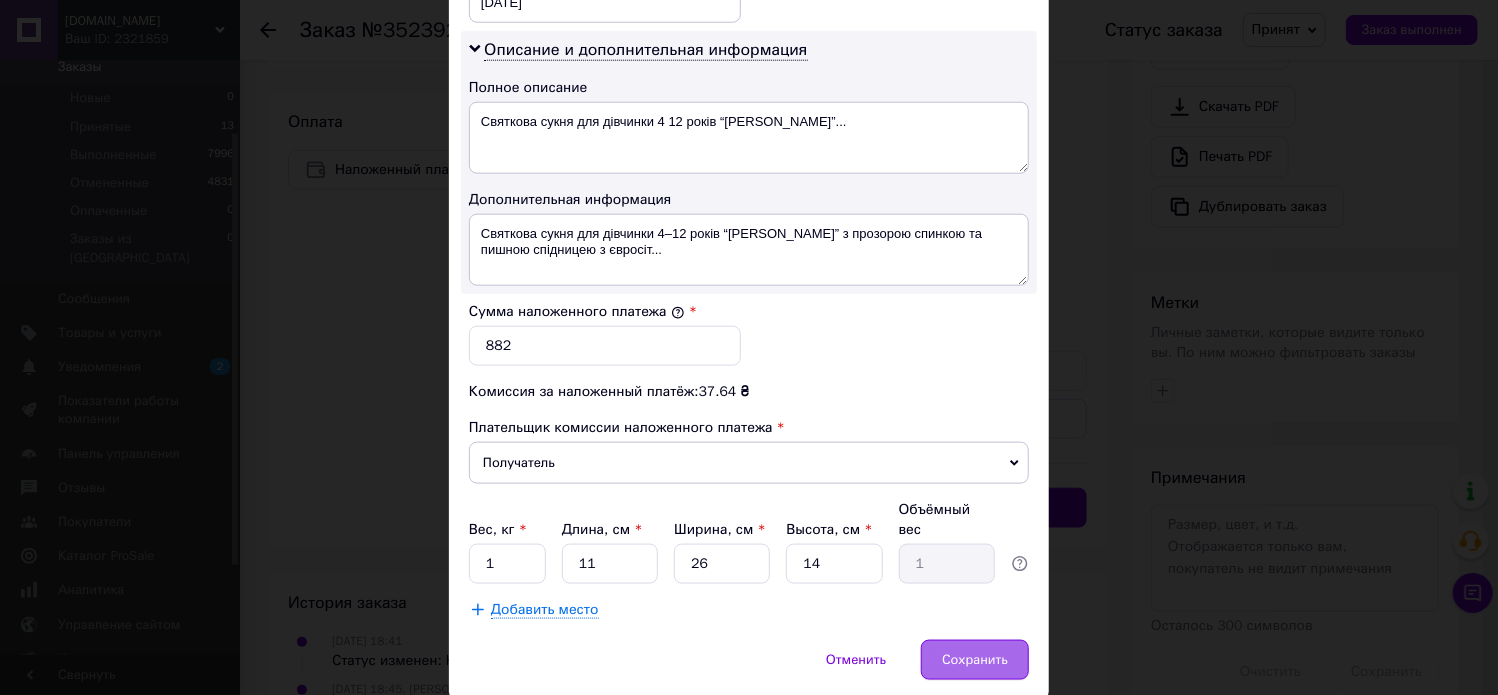 click on "Сохранить" at bounding box center (975, 660) 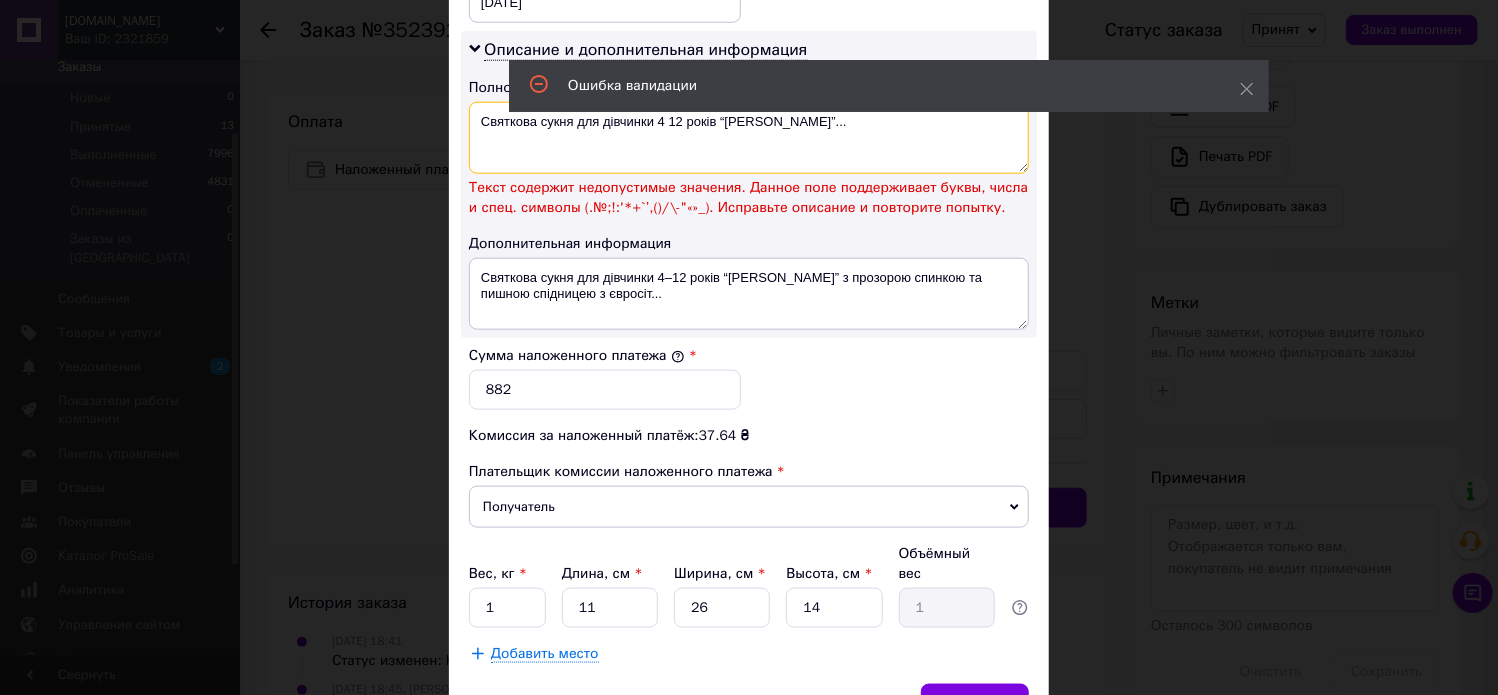 click on "Святкова сукня для дівчинки 4 12 років “Поліна”..." at bounding box center [749, 138] 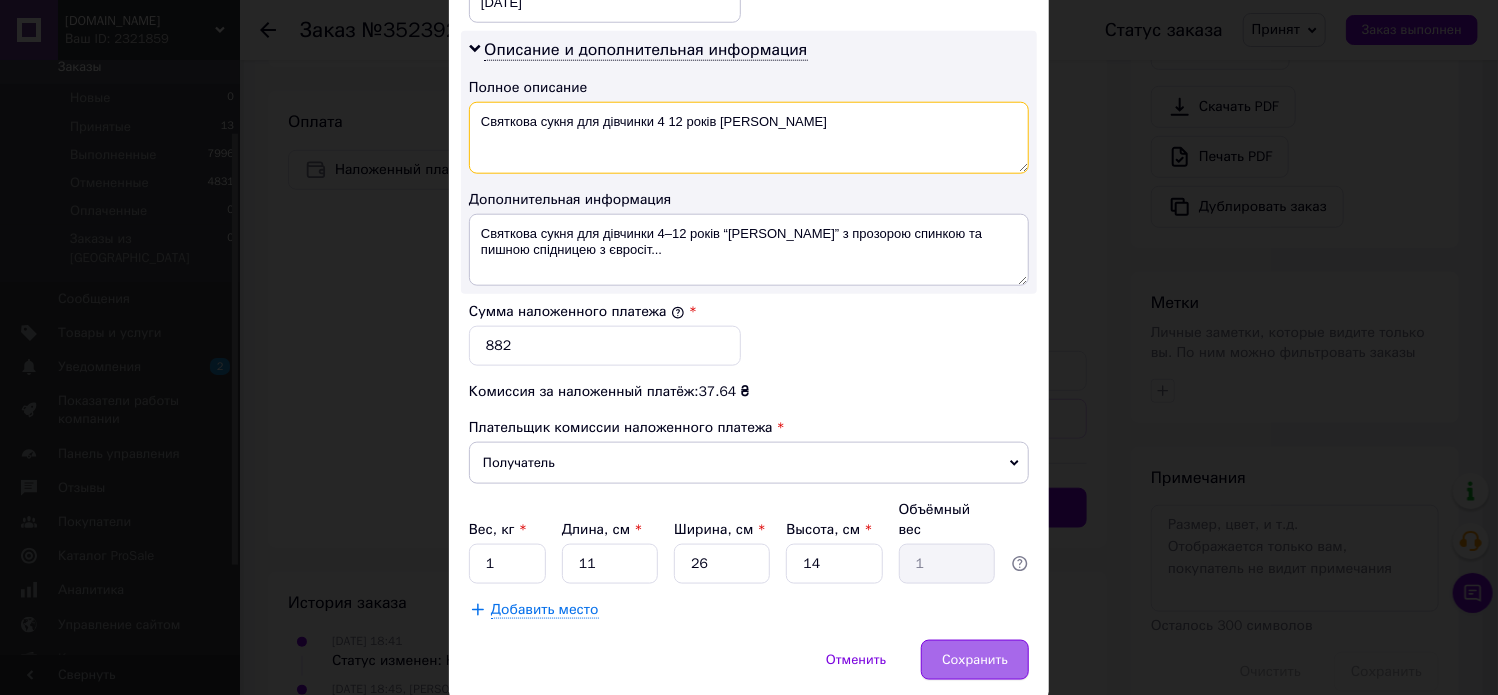 type on "Святкова сукня для дівчинки 4 12 років Поліна" 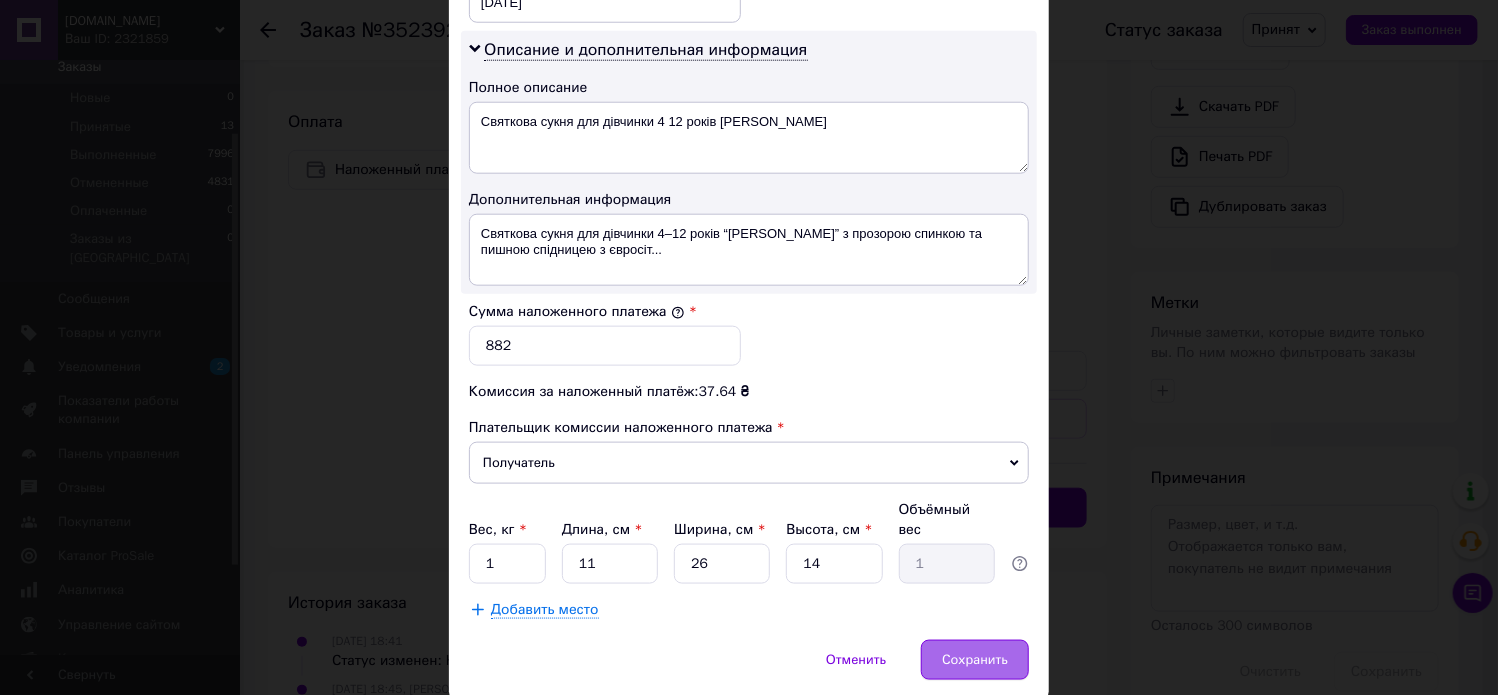 click on "Сохранить" at bounding box center (975, 660) 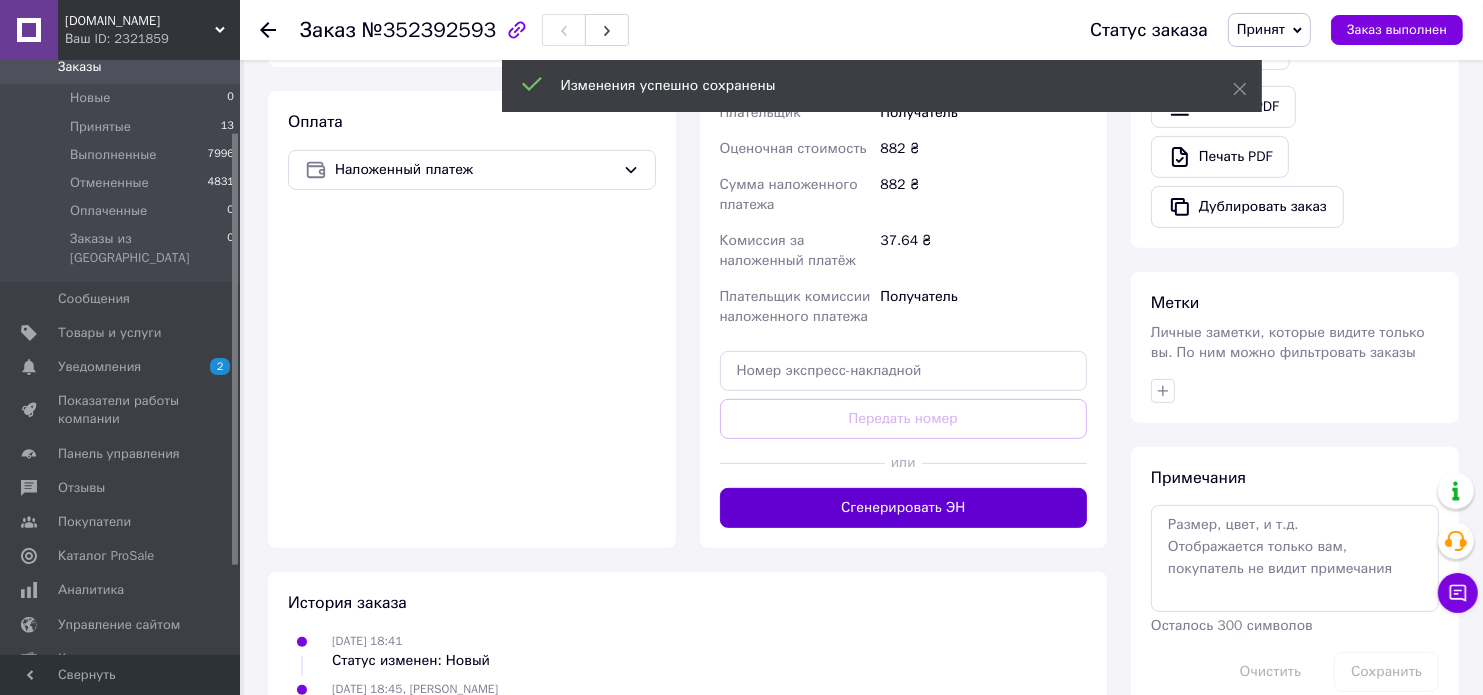 click on "Сгенерировать ЭН" at bounding box center [904, 508] 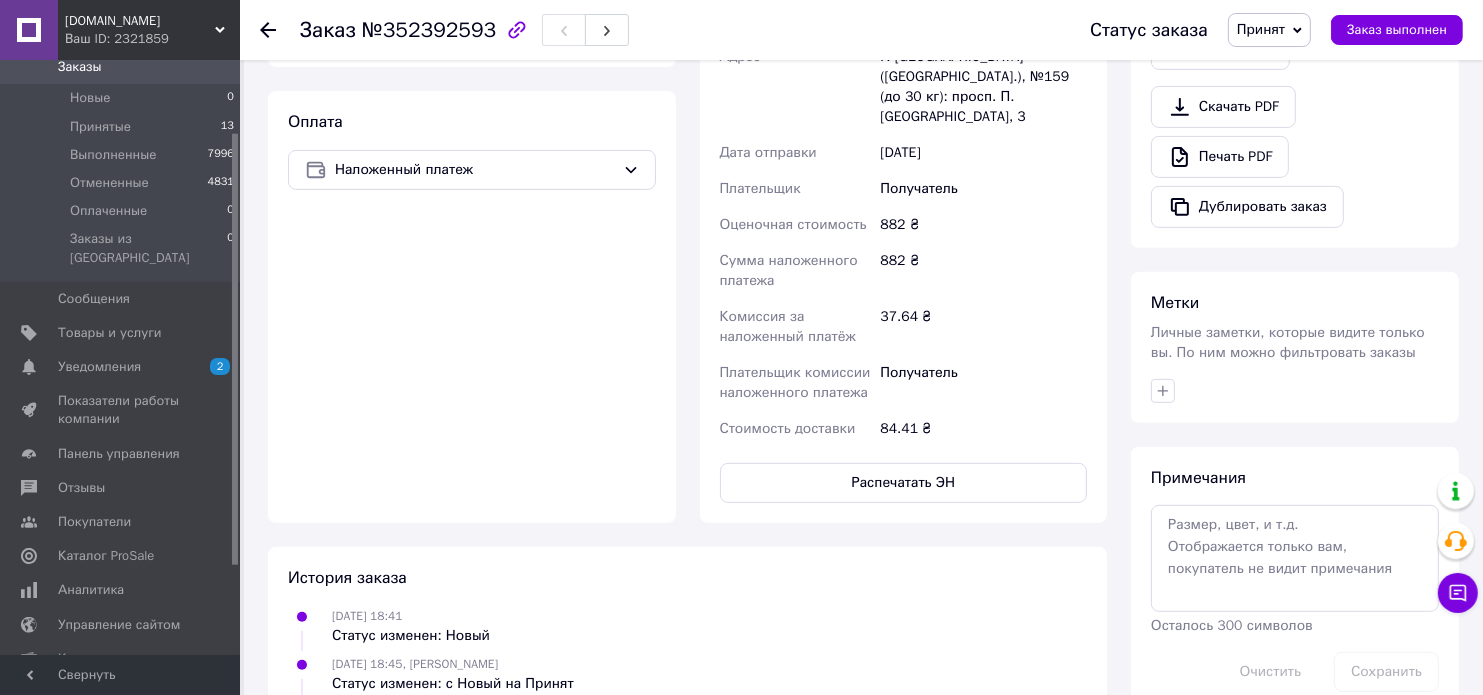 scroll, scrollTop: 519, scrollLeft: 0, axis: vertical 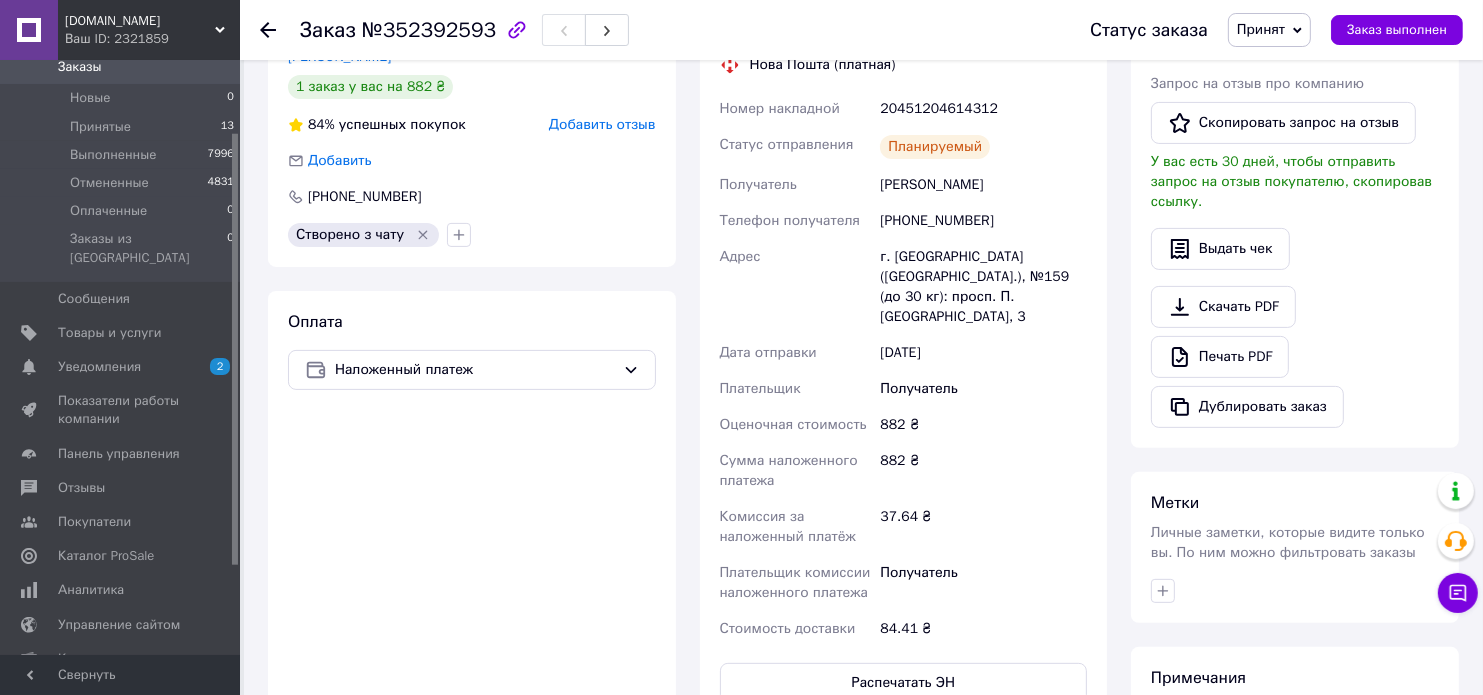 click on "20451204614312" at bounding box center (983, 109) 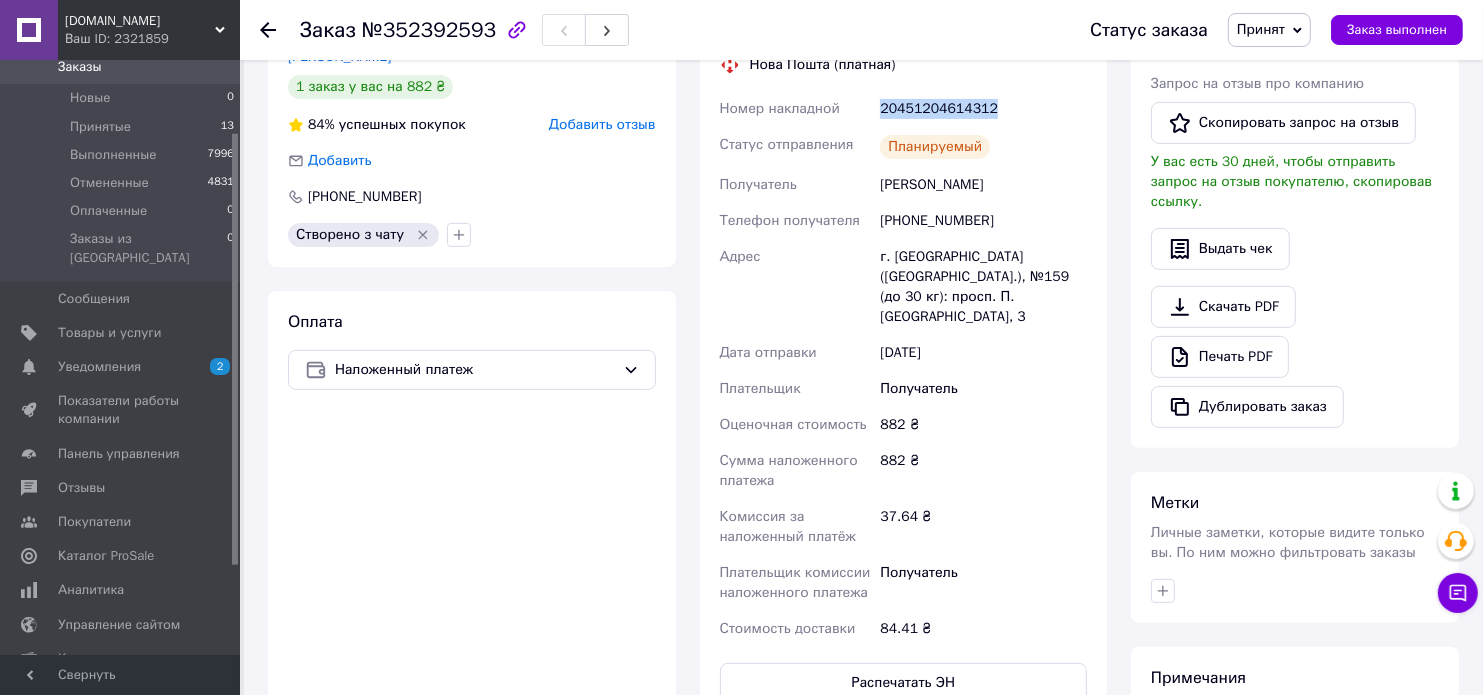 click on "20451204614312" at bounding box center [983, 109] 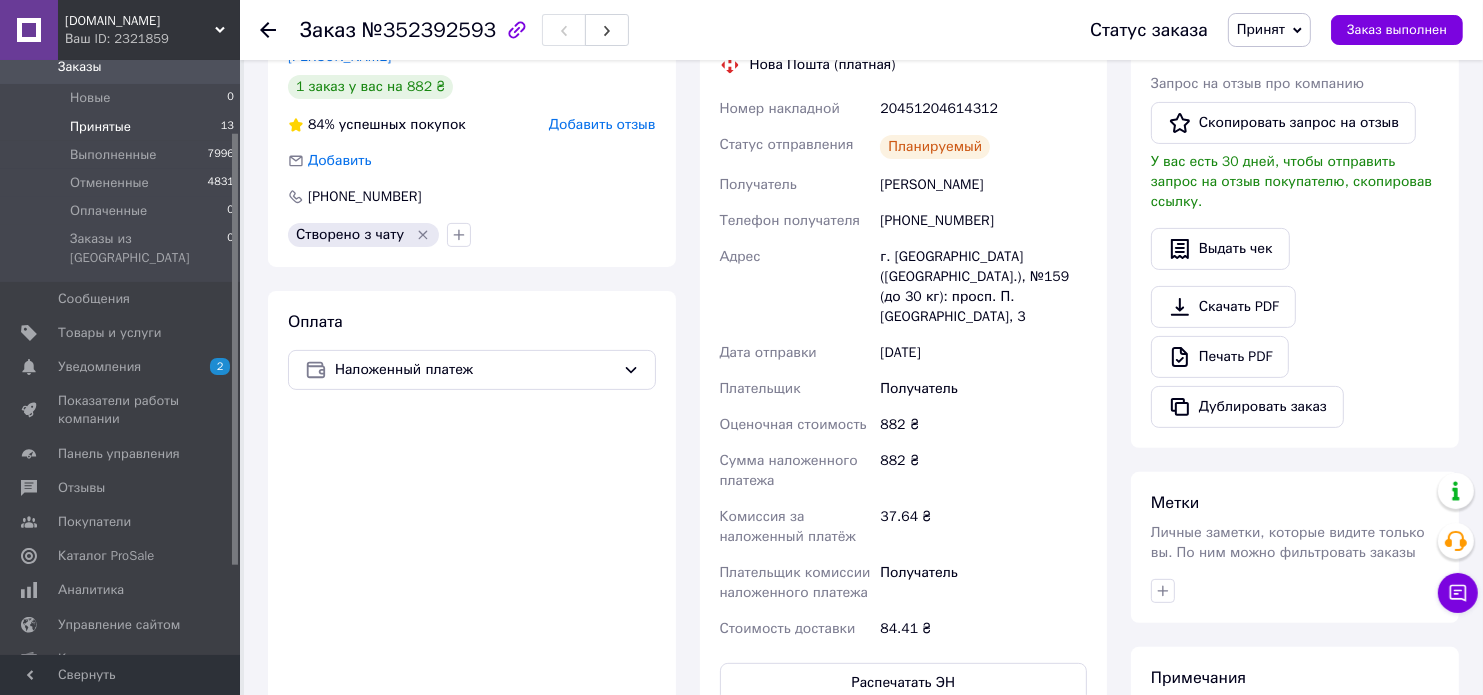 click on "Принятые 13" at bounding box center (123, 127) 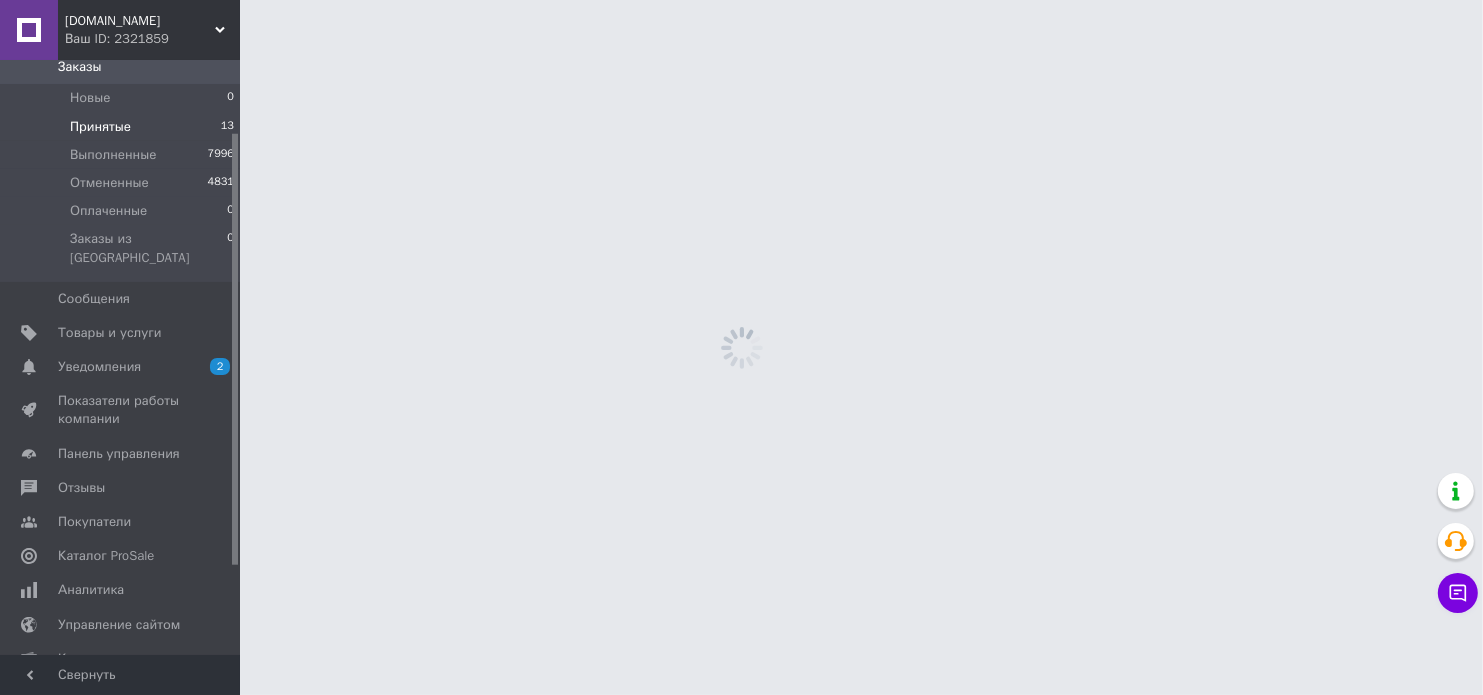 scroll, scrollTop: 0, scrollLeft: 0, axis: both 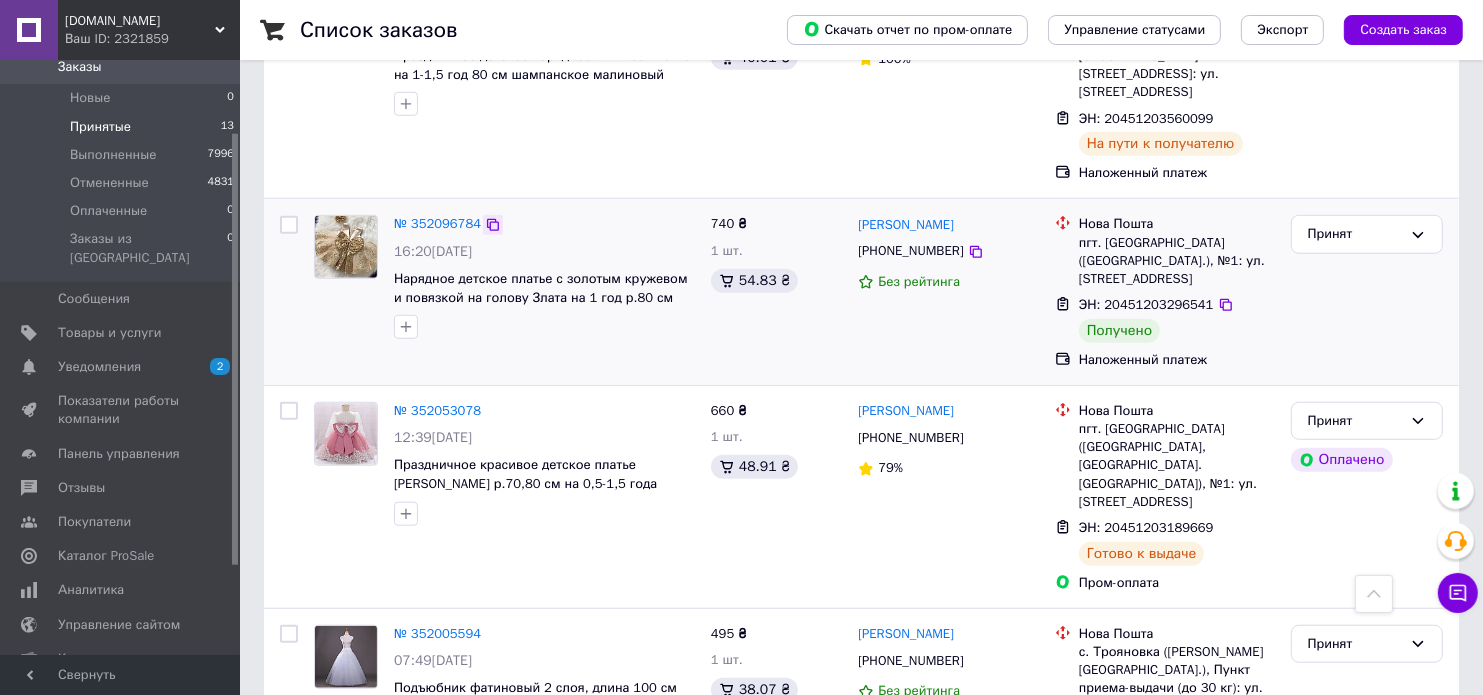 click 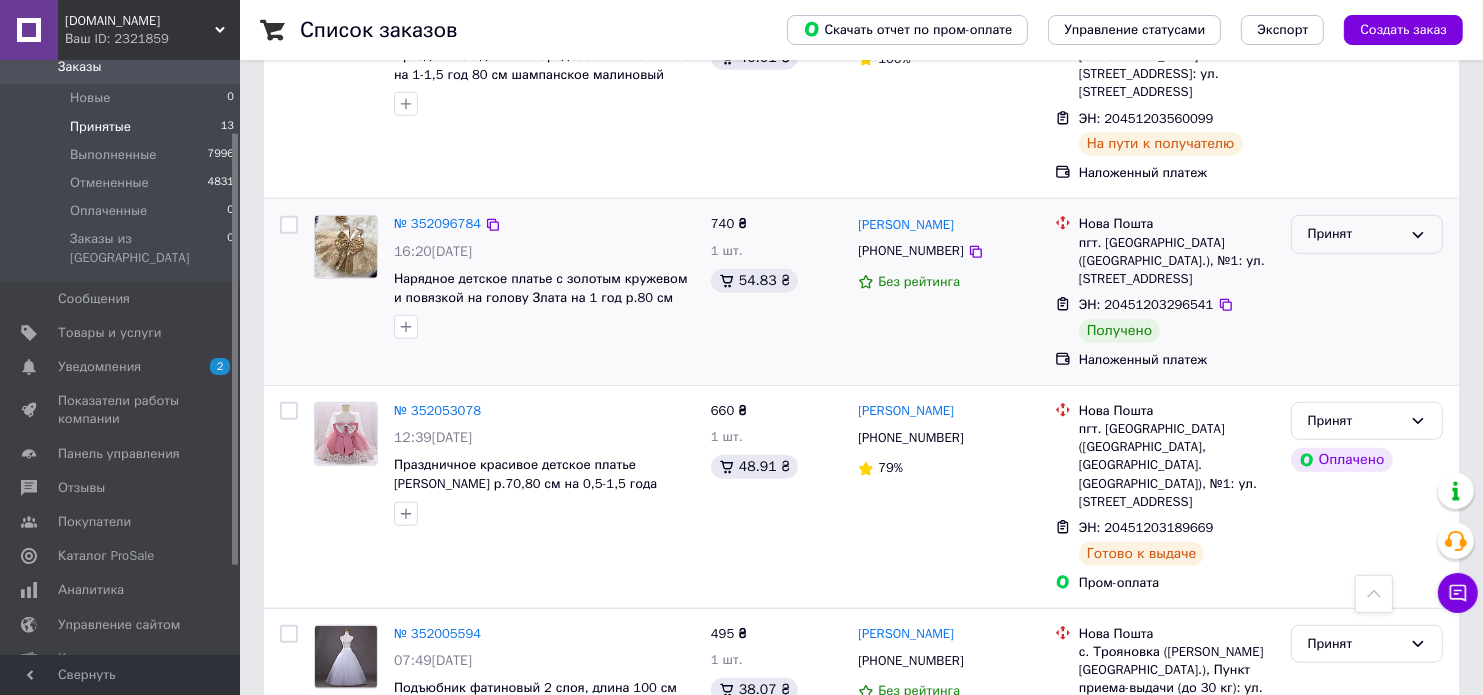 click on "Принят" at bounding box center (1355, 234) 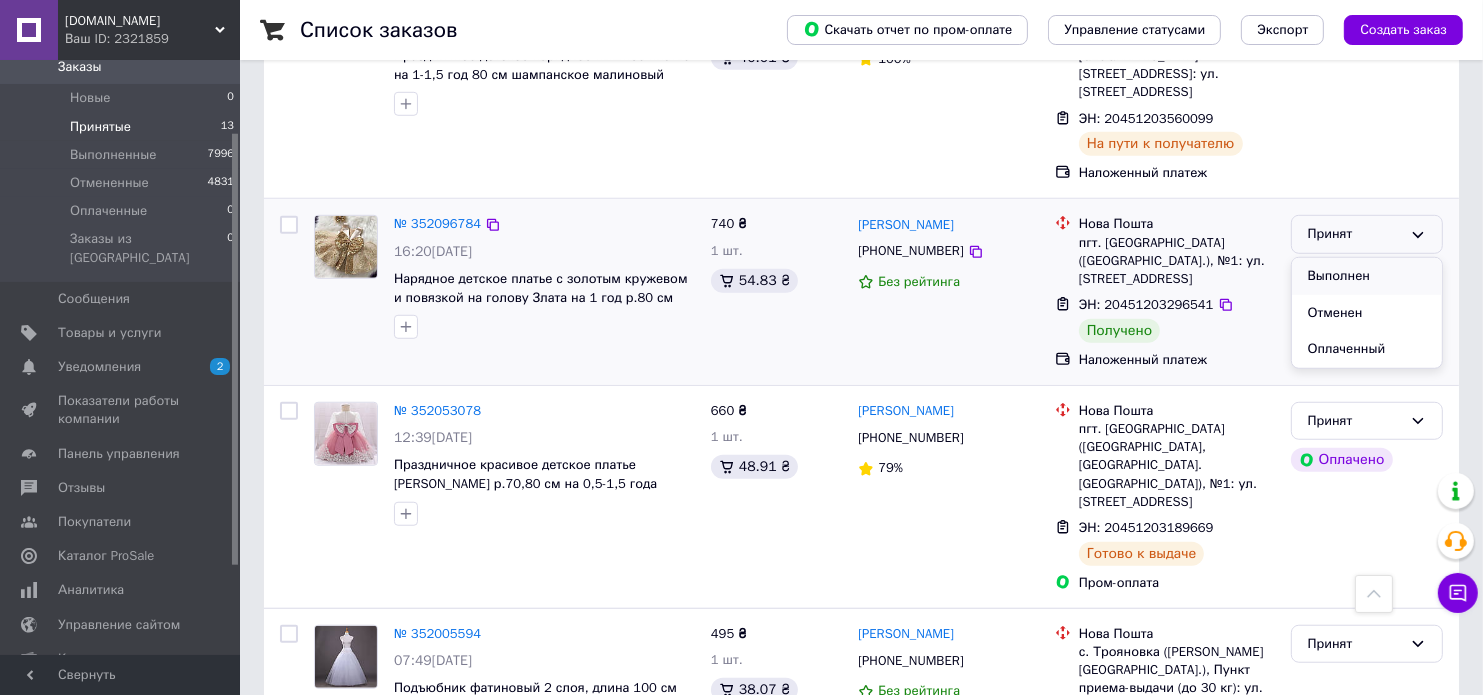 click on "Выполнен" at bounding box center [1367, 276] 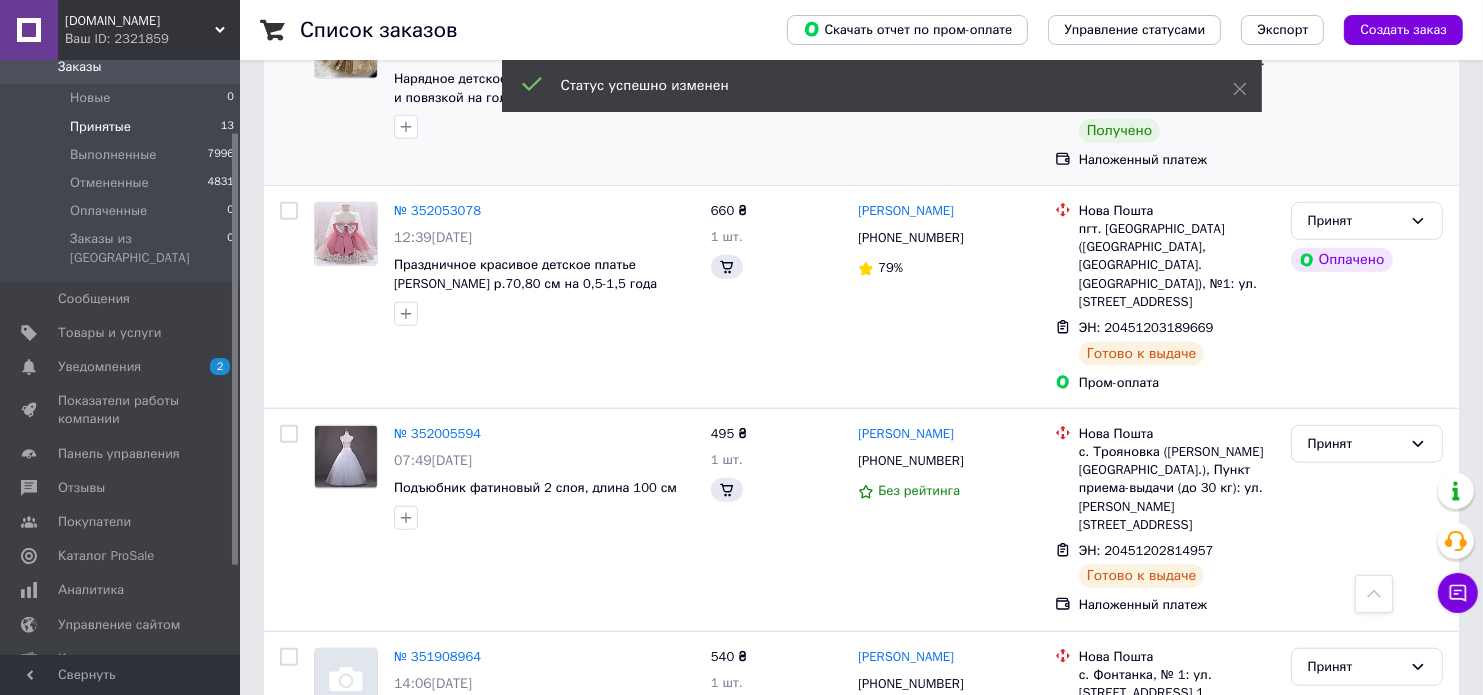 scroll, scrollTop: 1700, scrollLeft: 0, axis: vertical 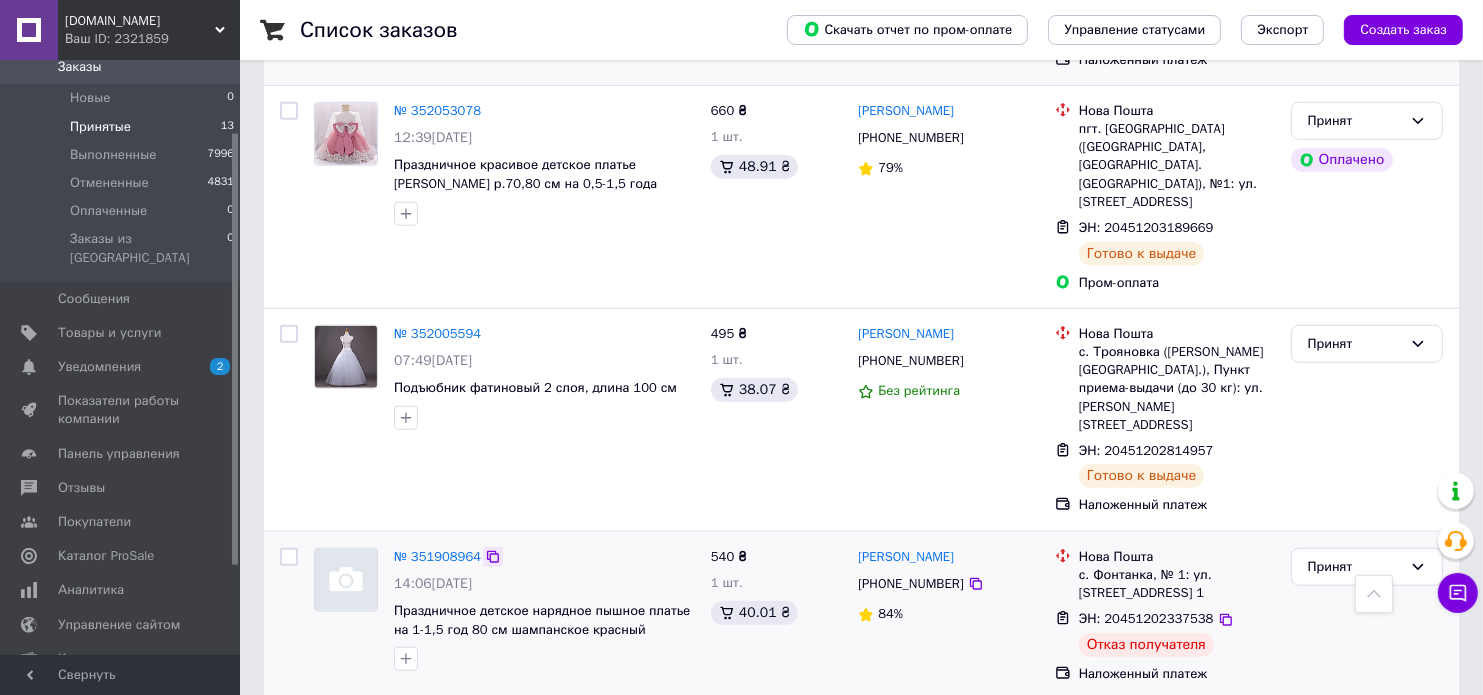 click 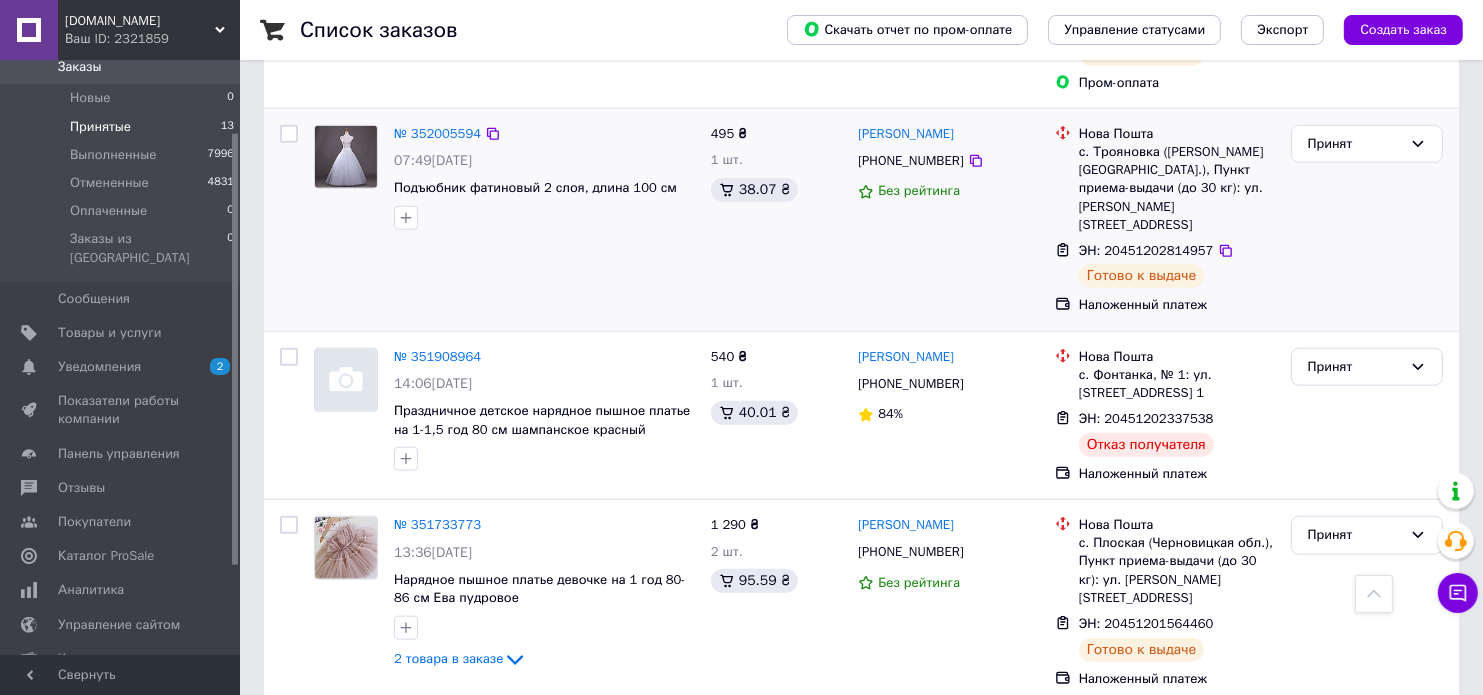 scroll, scrollTop: 2086, scrollLeft: 0, axis: vertical 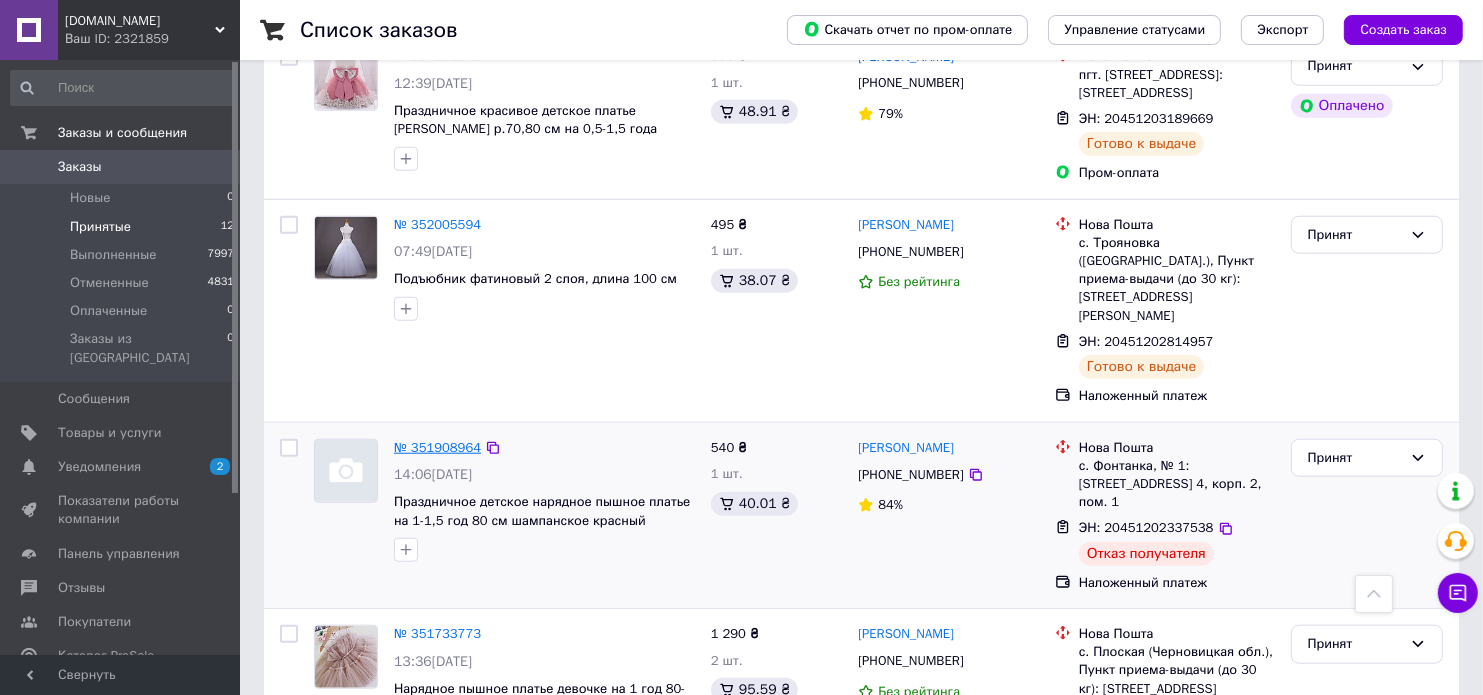 click on "№ 351908964" at bounding box center [437, 447] 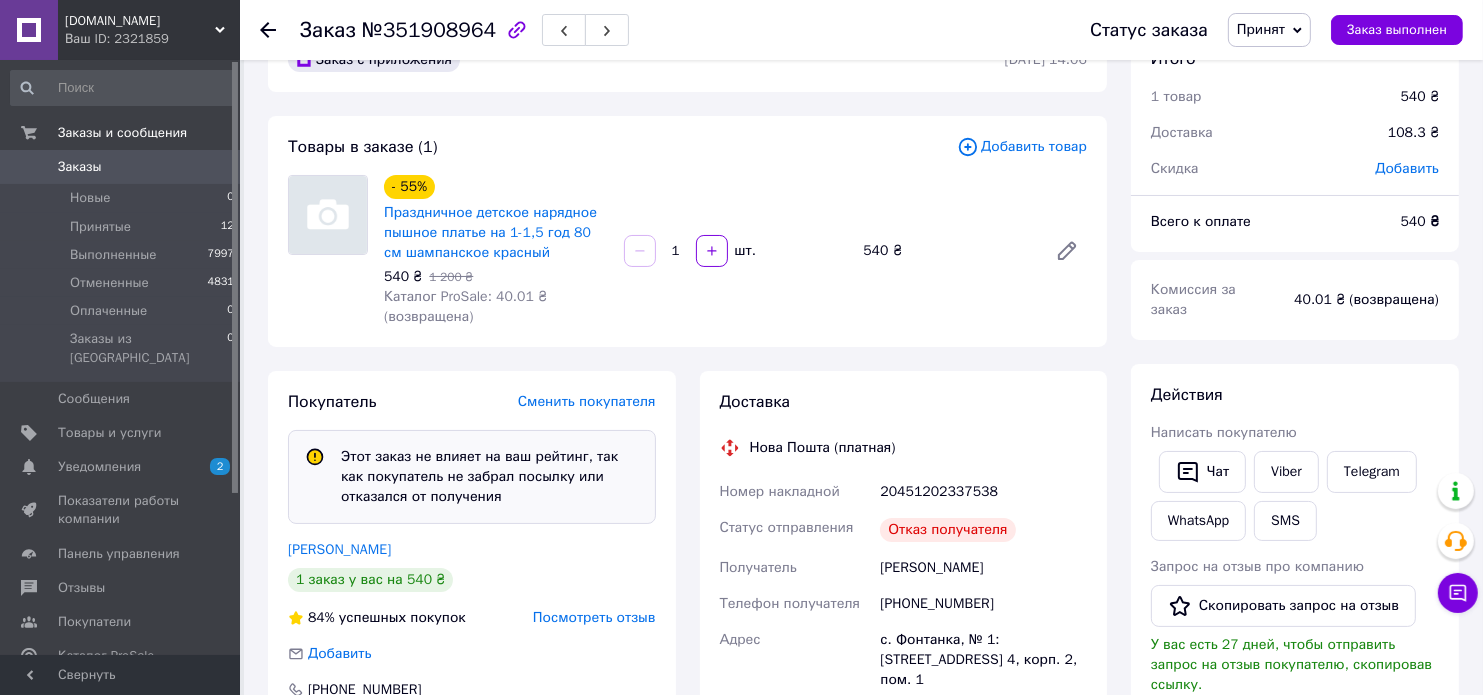 scroll, scrollTop: 200, scrollLeft: 0, axis: vertical 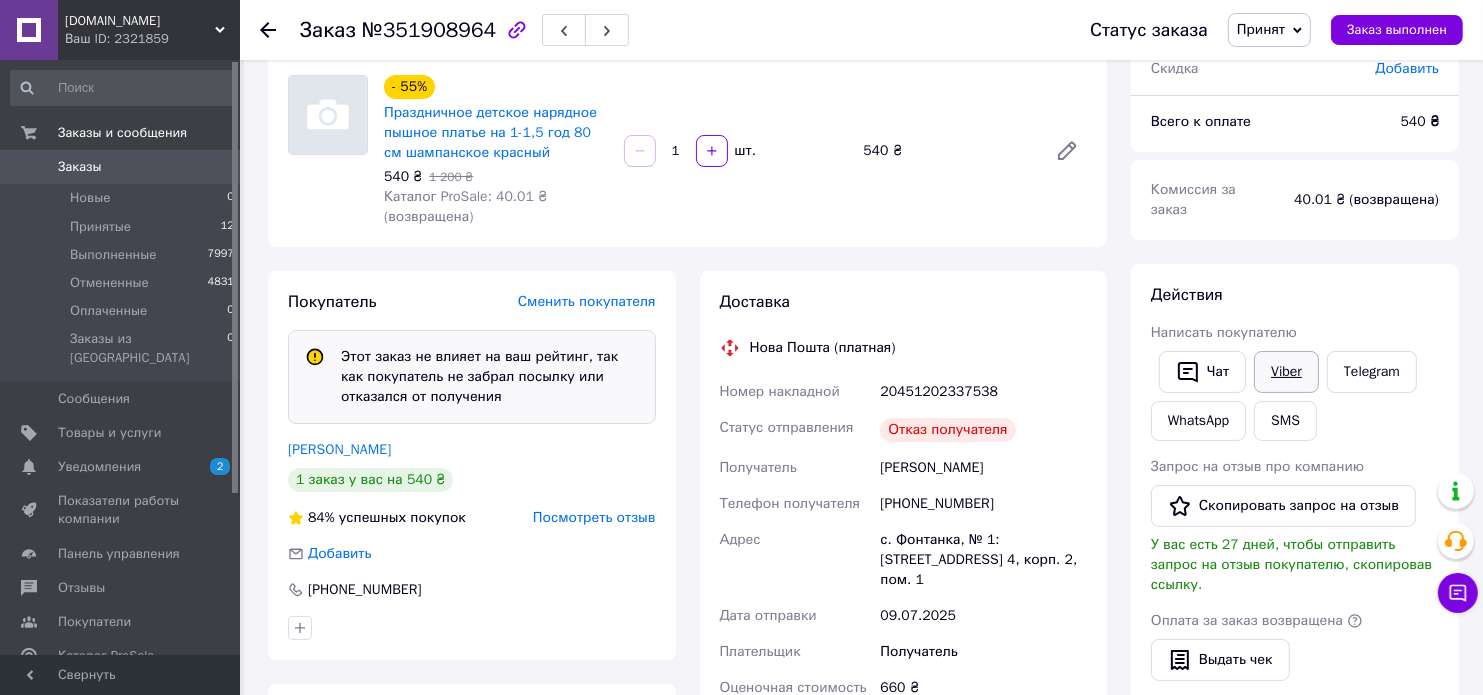 click on "Viber" at bounding box center (1286, 372) 